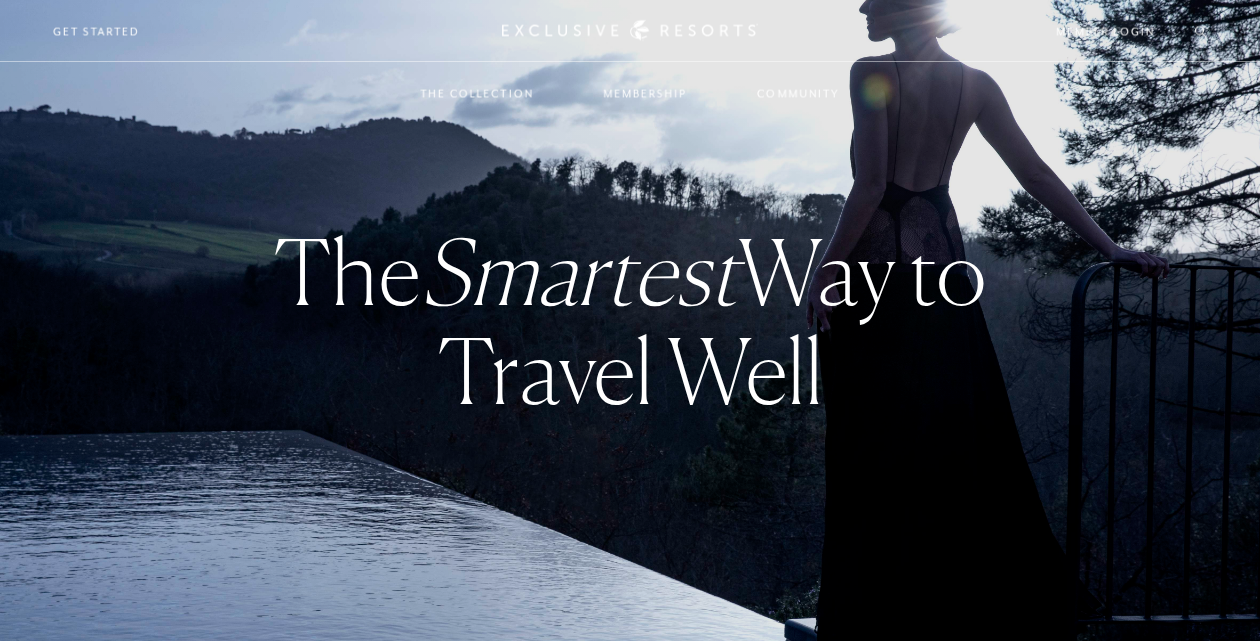 scroll, scrollTop: 0, scrollLeft: 0, axis: both 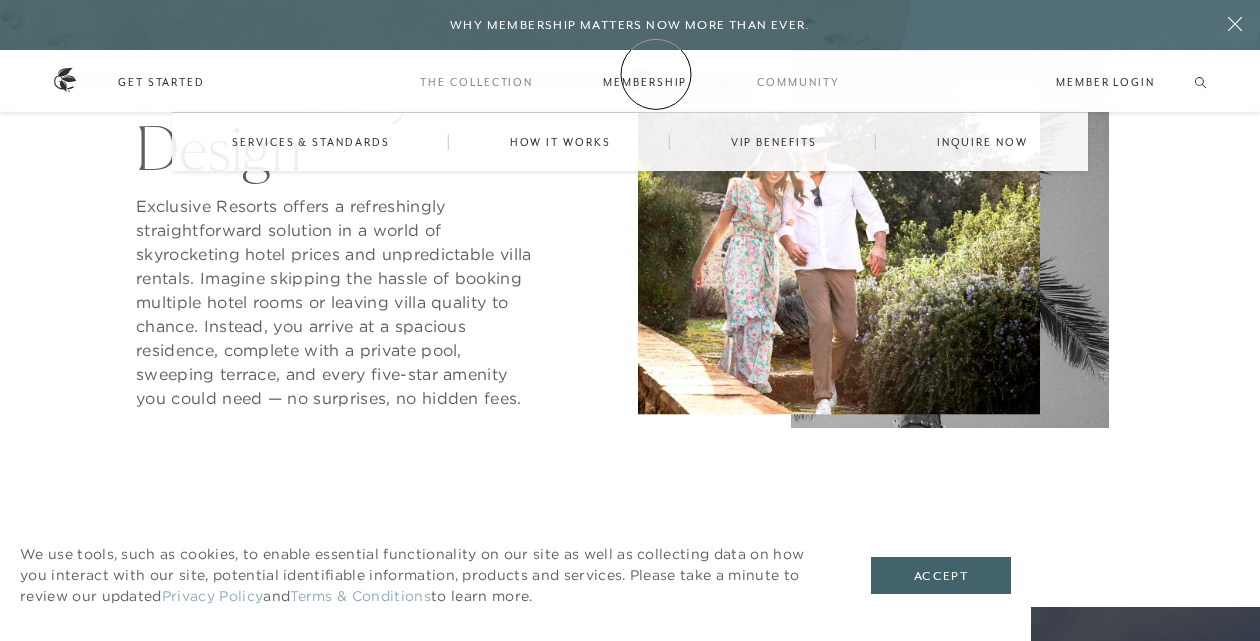 click on "Membership" at bounding box center (645, 82) 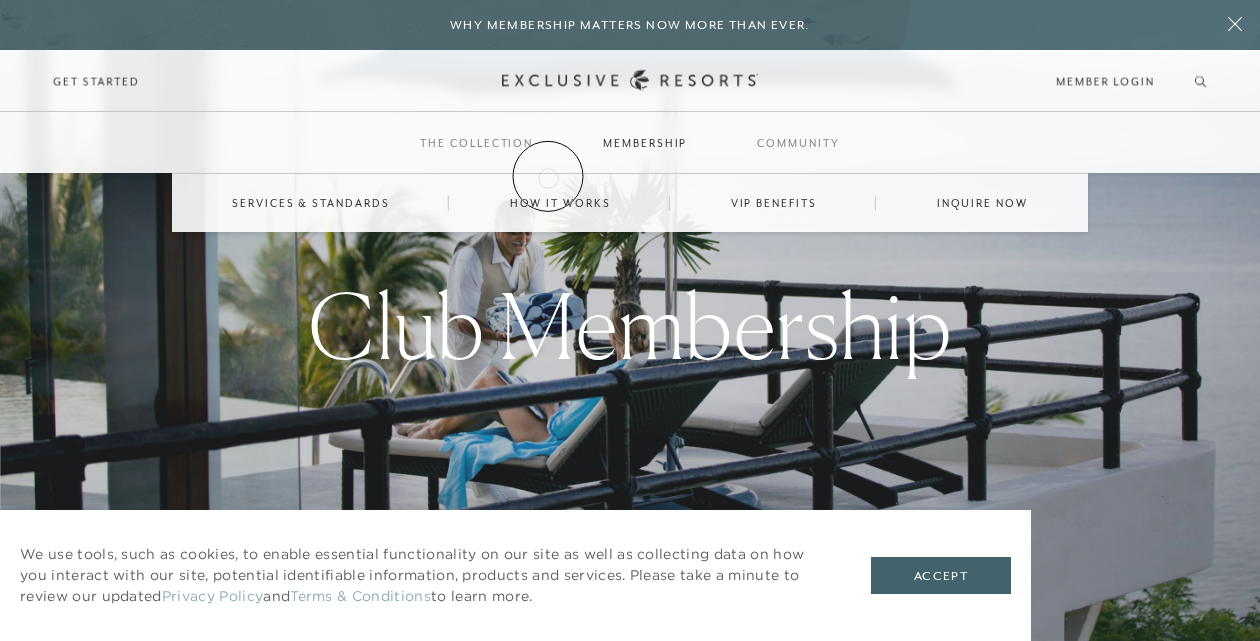 scroll, scrollTop: 0, scrollLeft: 0, axis: both 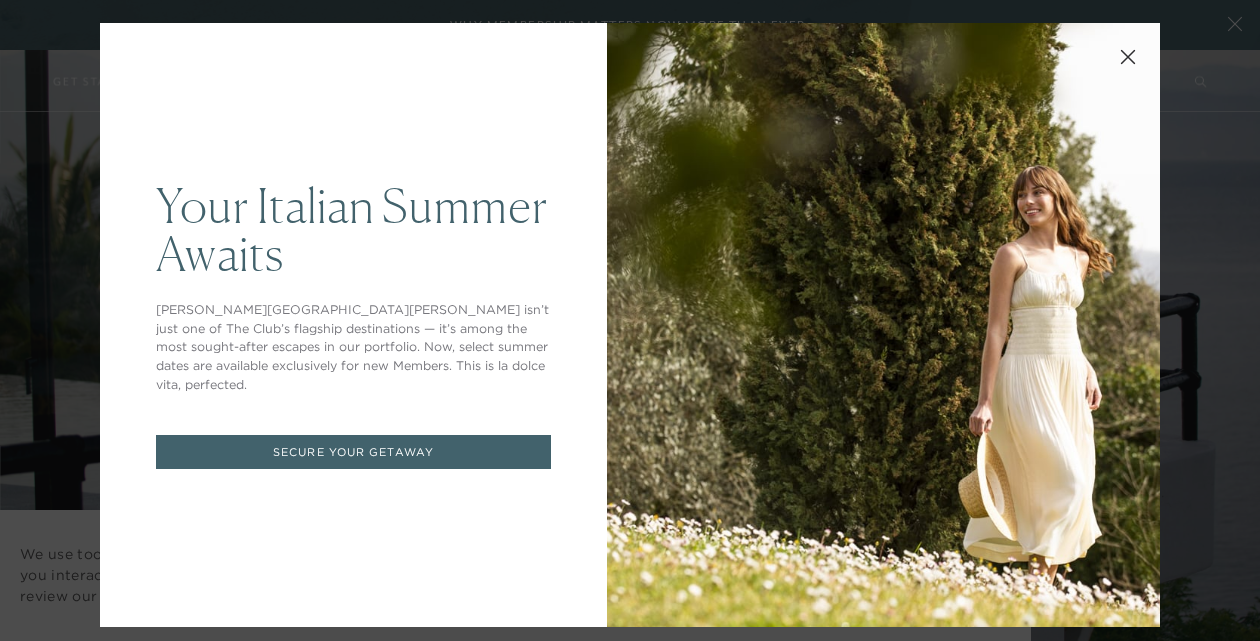 click 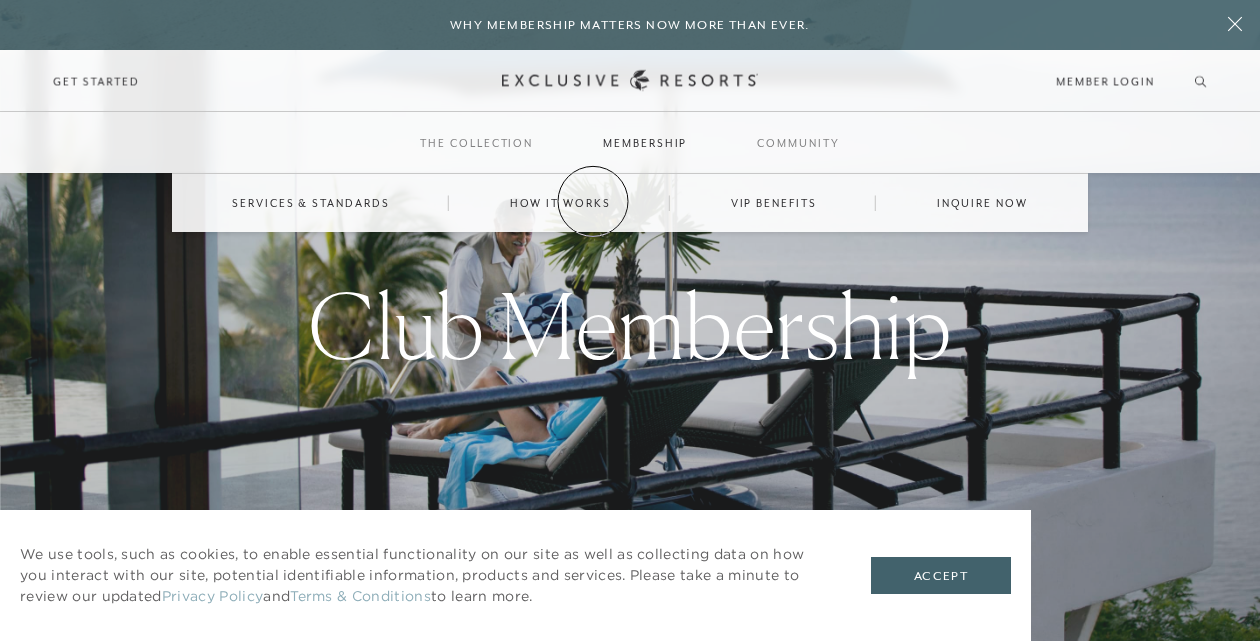 click on "How it works" at bounding box center (560, 203) 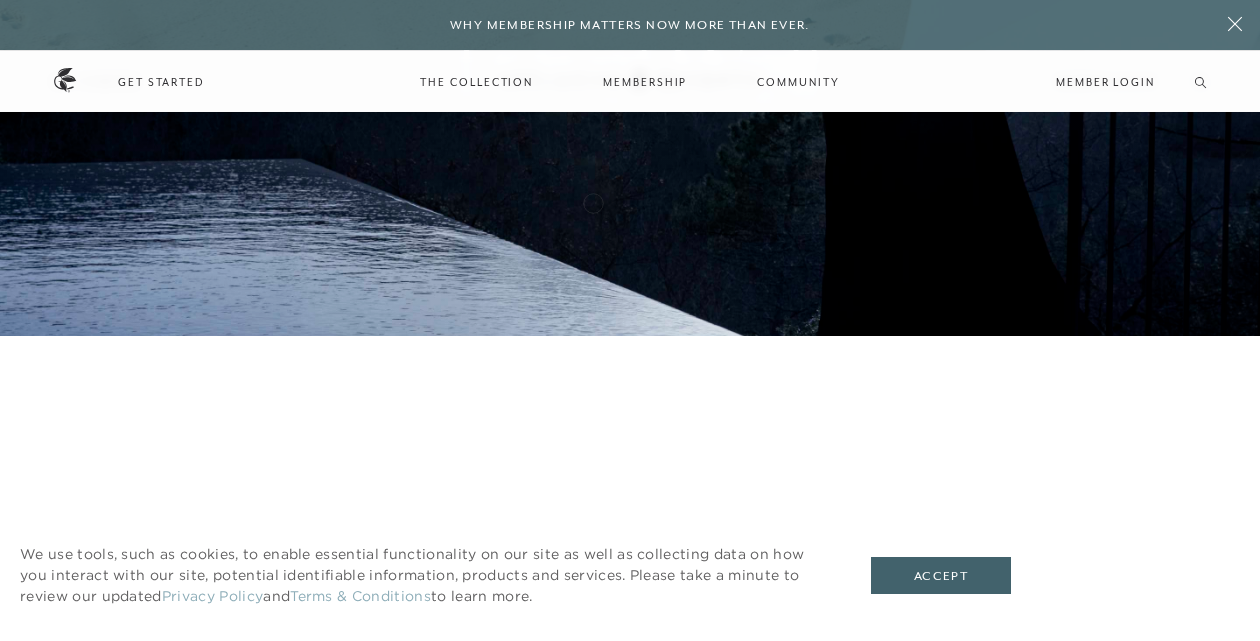 scroll, scrollTop: 309, scrollLeft: 0, axis: vertical 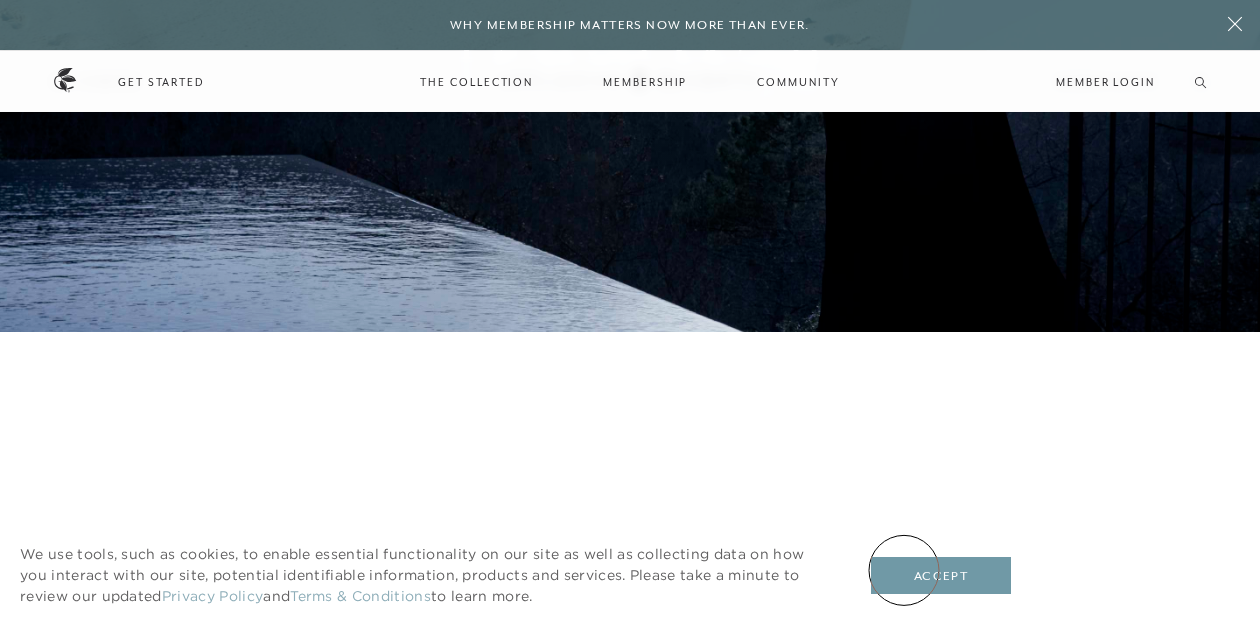 click on "Accept" at bounding box center [941, 576] 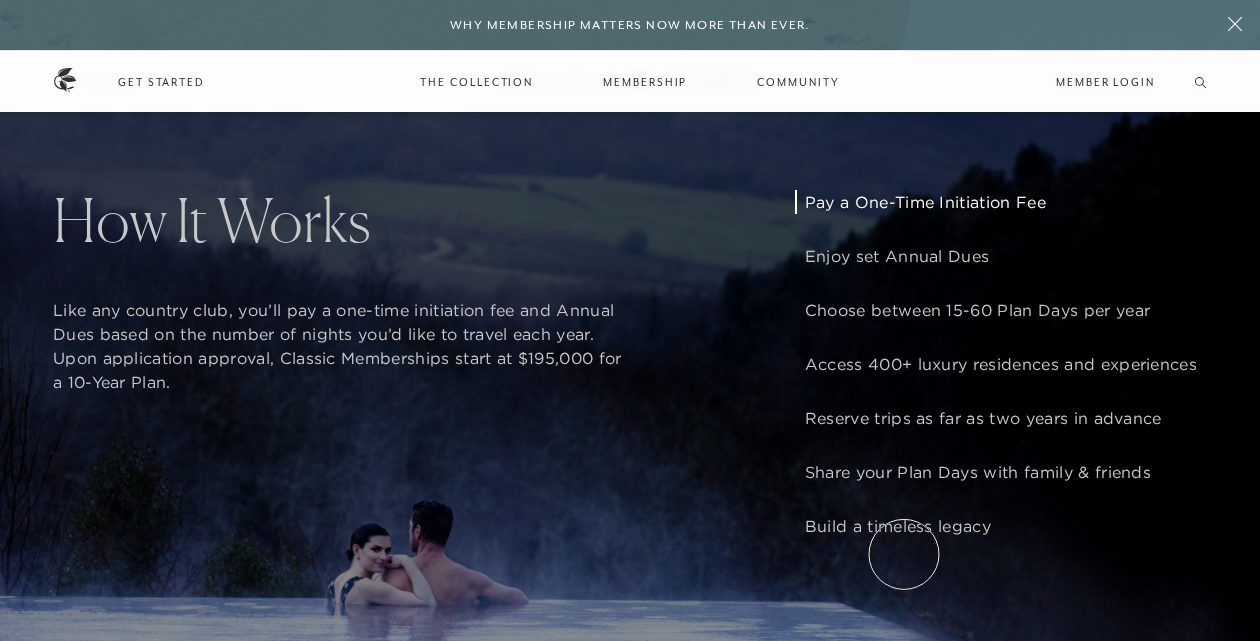 scroll, scrollTop: 1368, scrollLeft: 0, axis: vertical 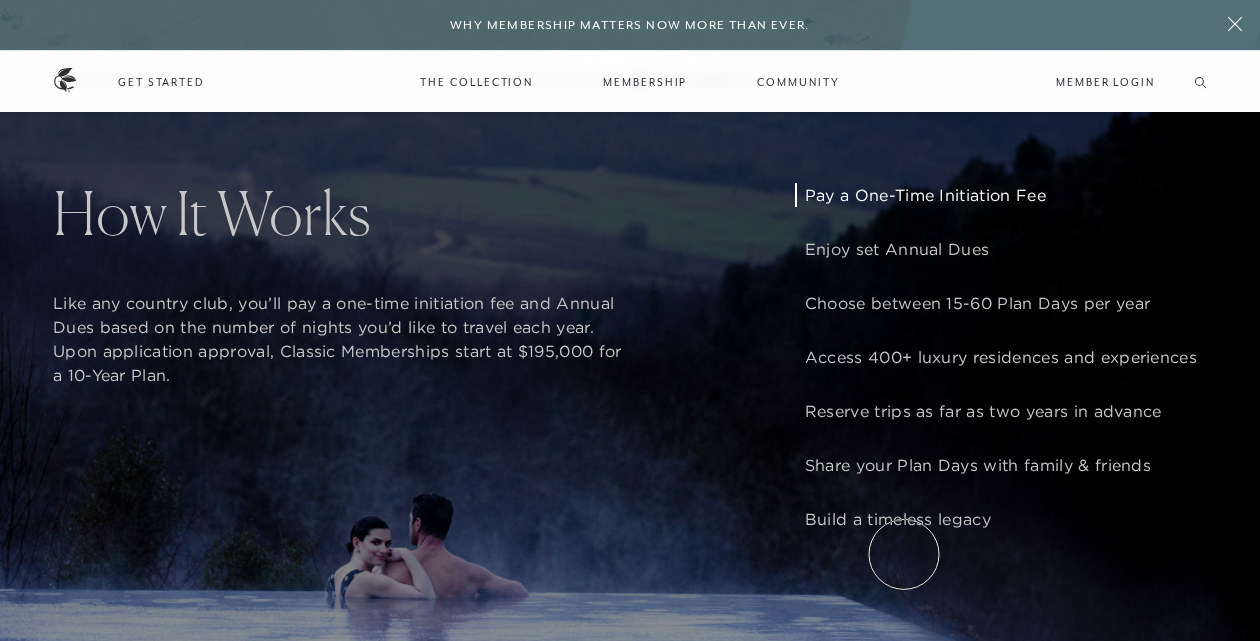 click on "How It Works Like any country club, you’ll pay a one-time initiation fee and Annual Dues based on the number of nights you’d like to travel each year. Upon application approval, Classic Memberships start at $195,000 for a 10-Year Plan. Predictable Pricing Membership Fees, including Annual Dues, provide access to The Club’s exclusive benefits, tailored services, and private vacation portfolio. For 2025, Annual Dues are set at $1,750 per Plan Day — consistent across all seasons, locations, and residence sizes — with comparable luxury rentals averaging $4,200 per night.* Tailored To You Tailor your annual travel to align with your needs, selecting between 15 and 60 Plan Days each year. Most families opt for 25 travel days, crafting a perfect year that might include skiing in [GEOGRAPHIC_DATA] come winter, soaking up the sun in the [GEOGRAPHIC_DATA] for Spring Break, exploring [GEOGRAPHIC_DATA] in the summer, and slipping away for a romantic weekend. The World Awaits Plan Ahead, Enjoy More The Ultimate Gift A Lasting Legacy" at bounding box center (630, 323) 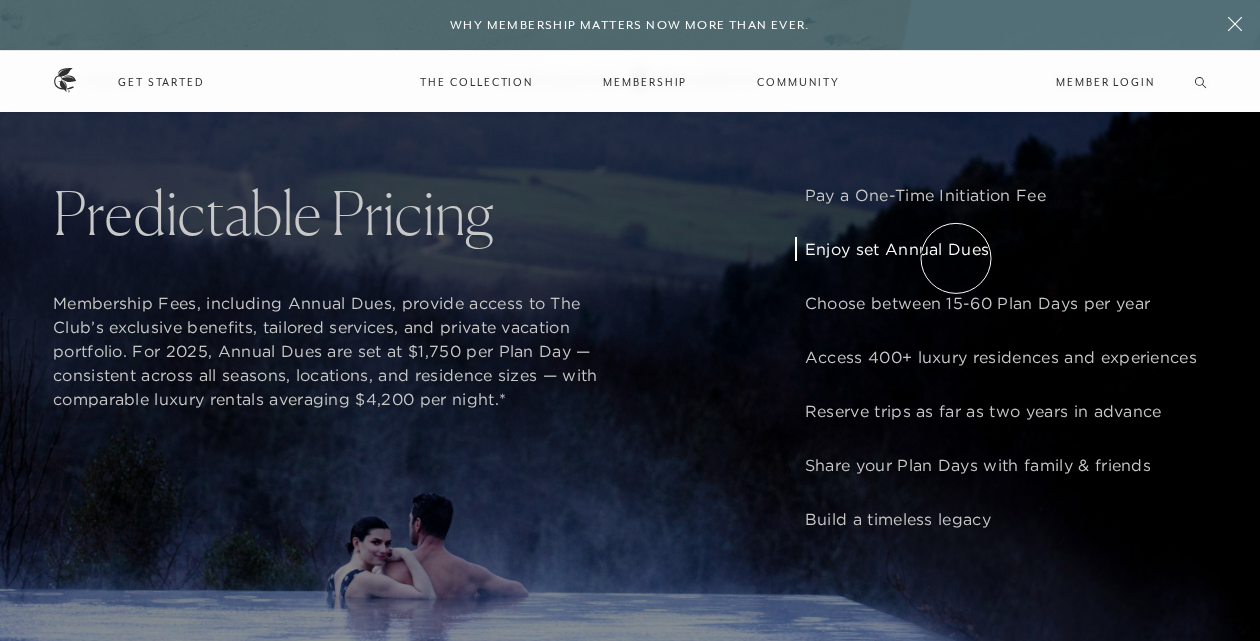 click on "Enjoy set Annual Dues" at bounding box center (1001, 249) 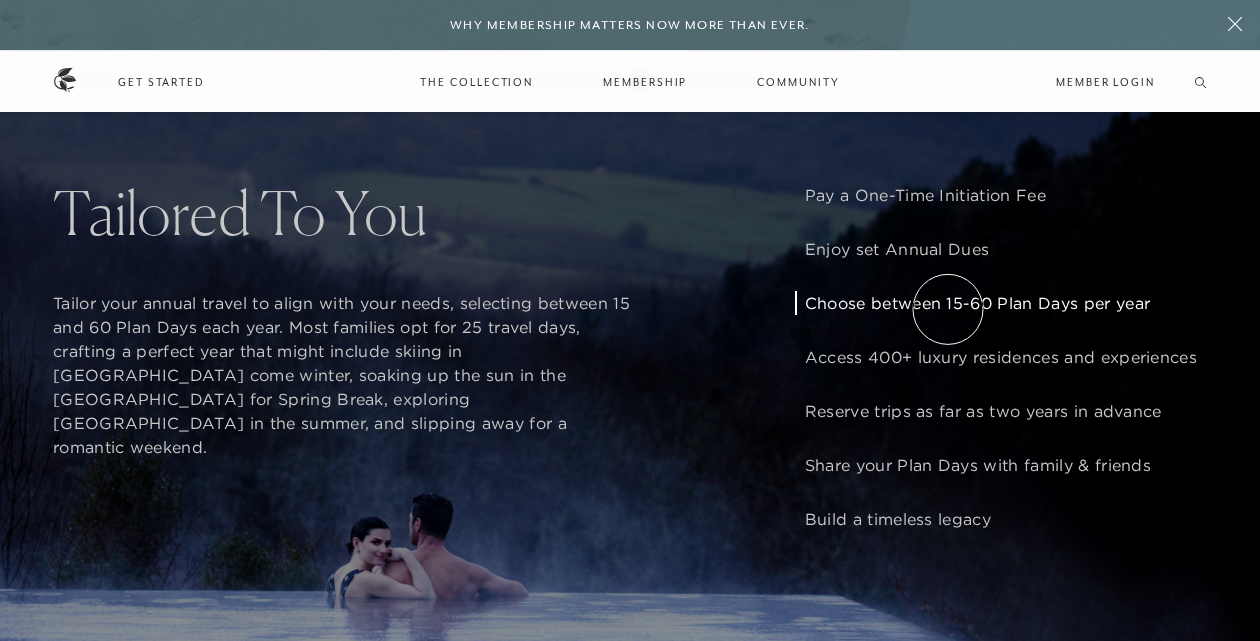 click on "Choose between 15-60 Plan Days per year" at bounding box center [1001, 303] 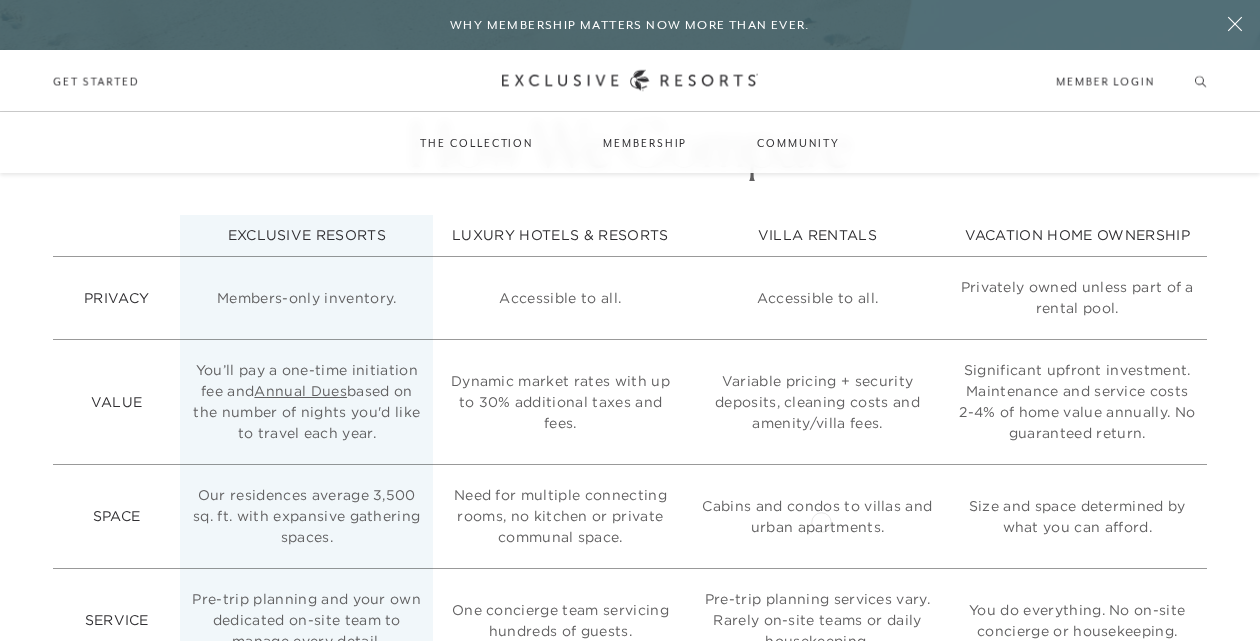 scroll, scrollTop: 4566, scrollLeft: 0, axis: vertical 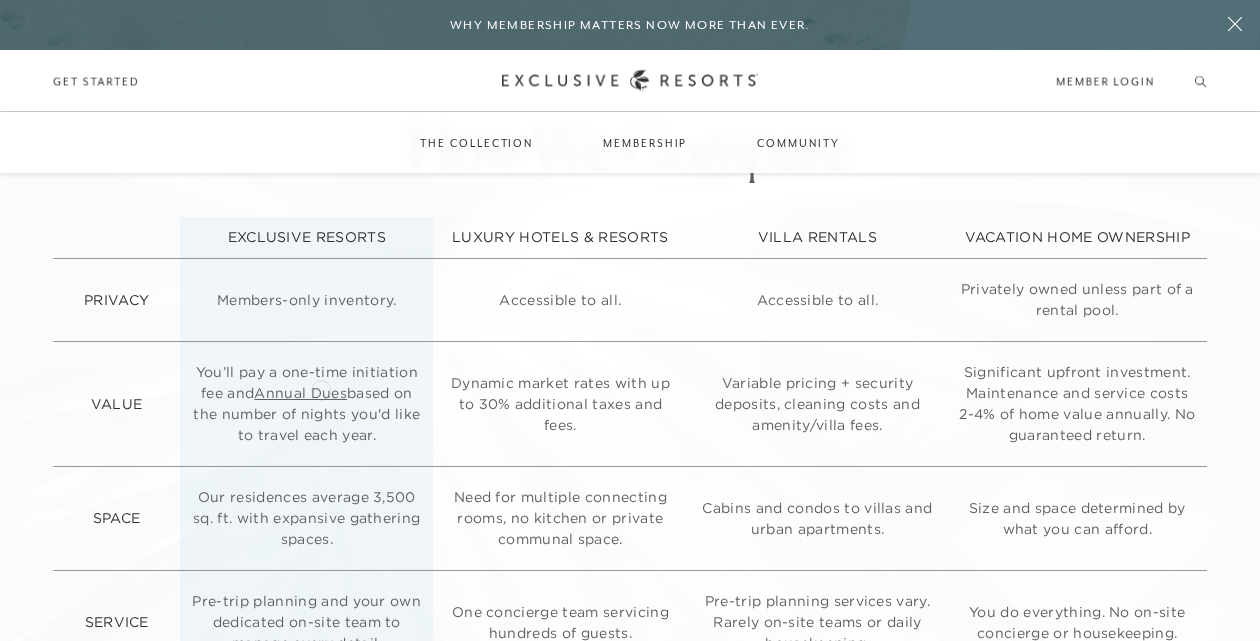 click on "Annual Dues" at bounding box center (300, 393) 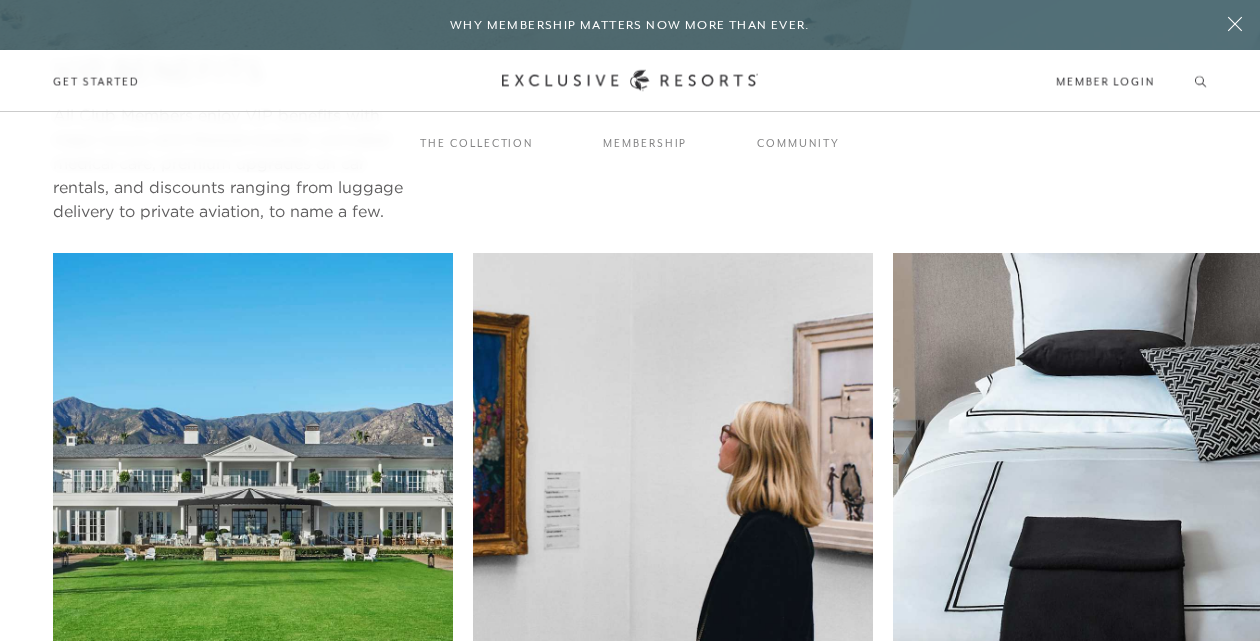 scroll, scrollTop: 0, scrollLeft: 0, axis: both 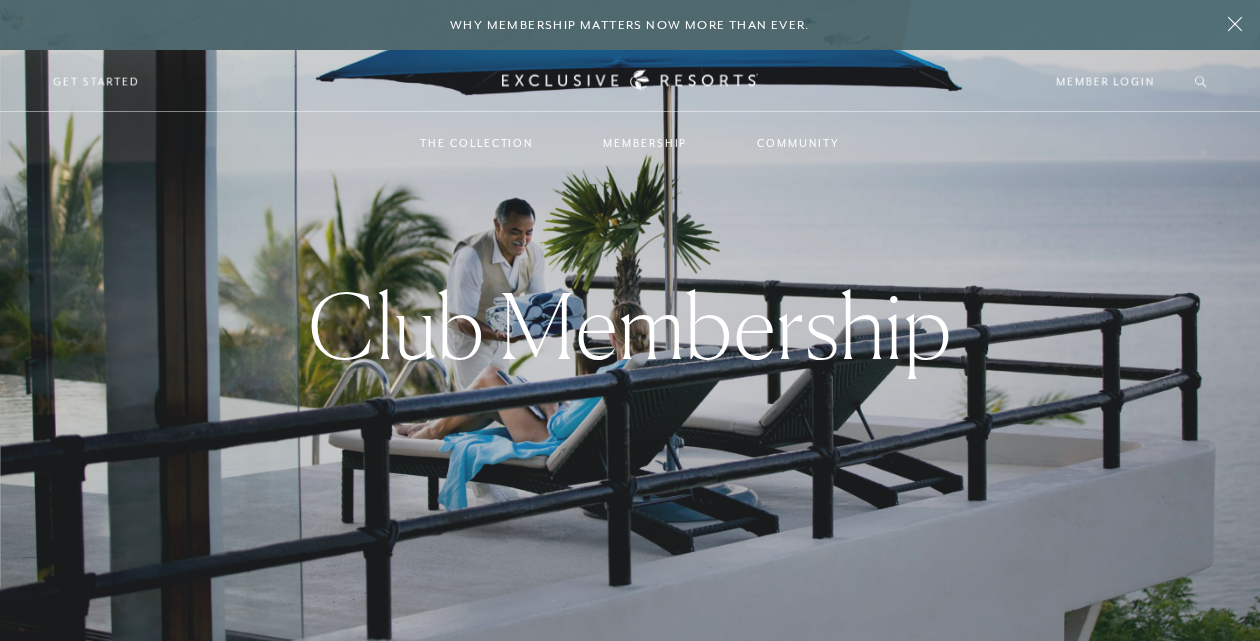 click on "Club Membership" 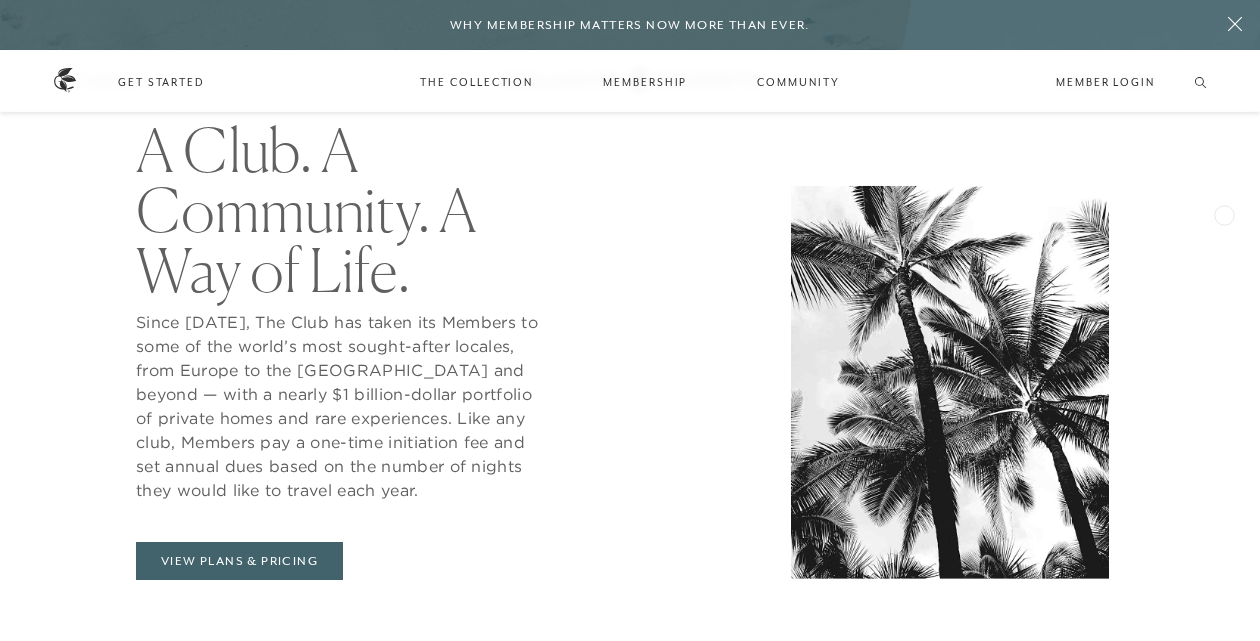 scroll, scrollTop: 662, scrollLeft: 0, axis: vertical 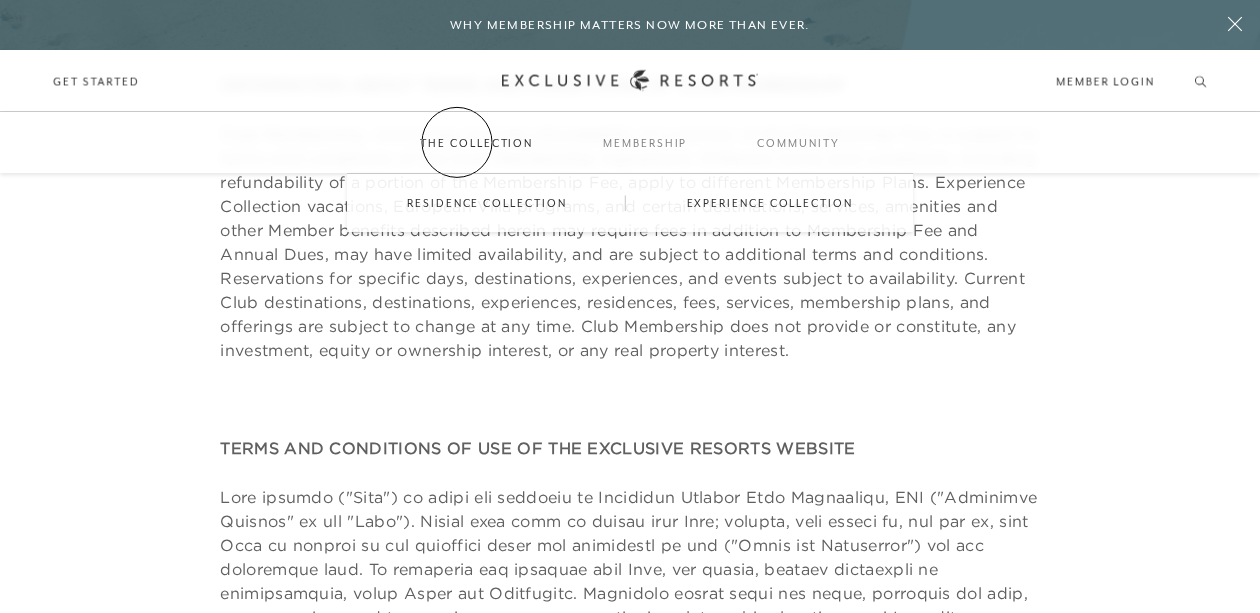 click on "The Collection" at bounding box center [476, 143] 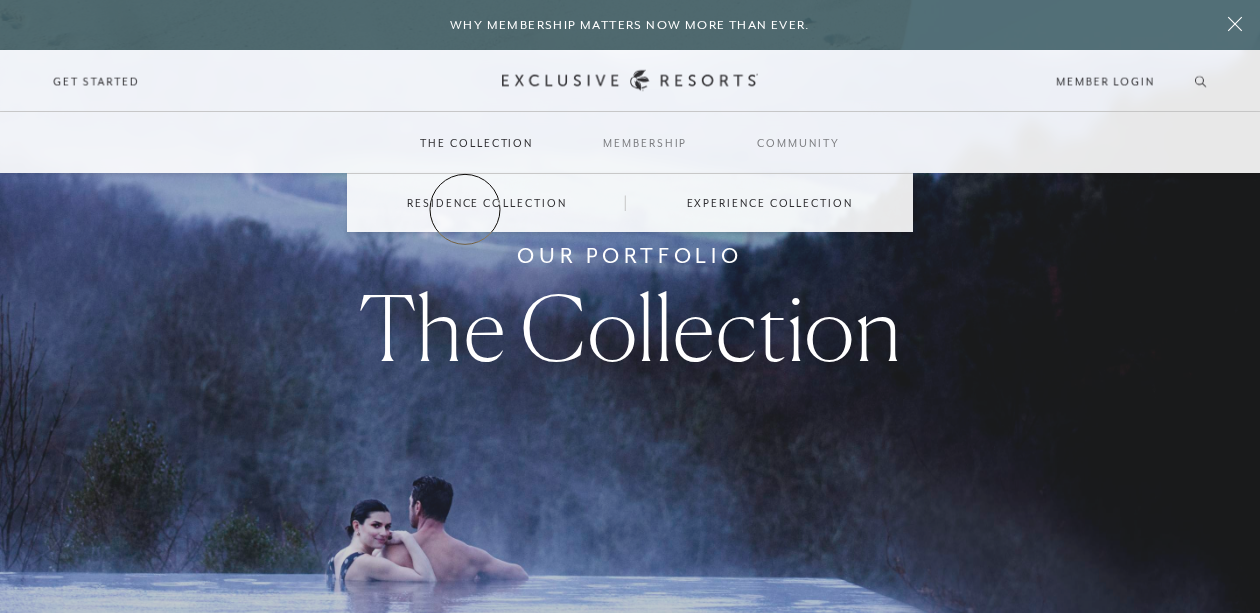 click on "Residence Collection" at bounding box center (486, 203) 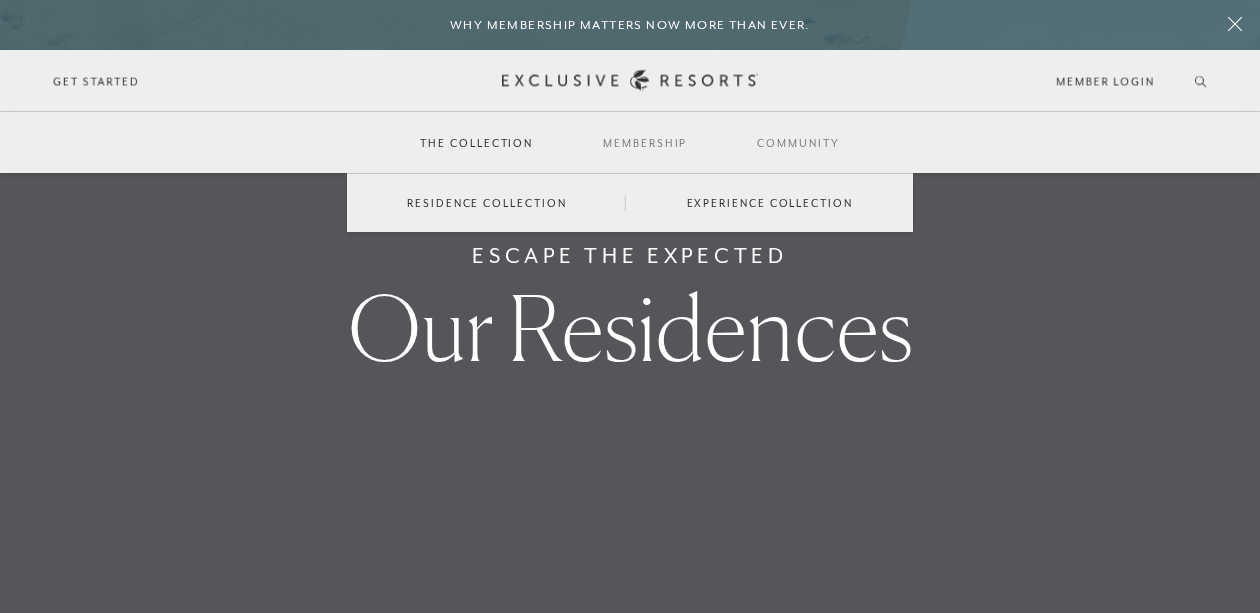 click on "Residence Collection" at bounding box center [486, 203] 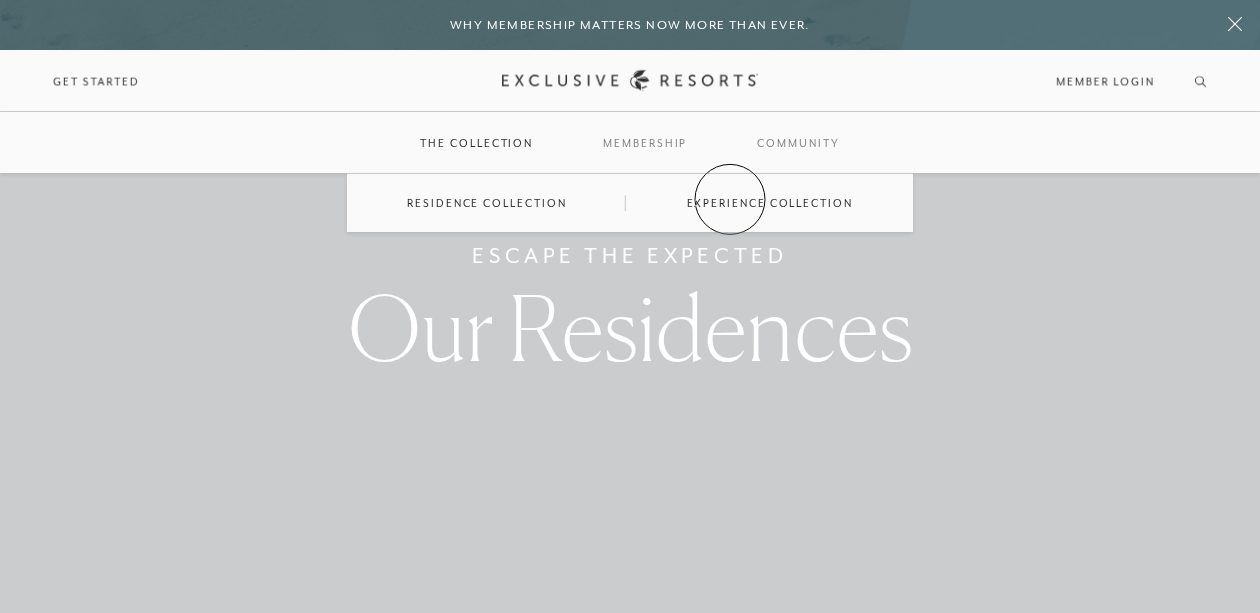 click on "Experience Collection" at bounding box center (770, 203) 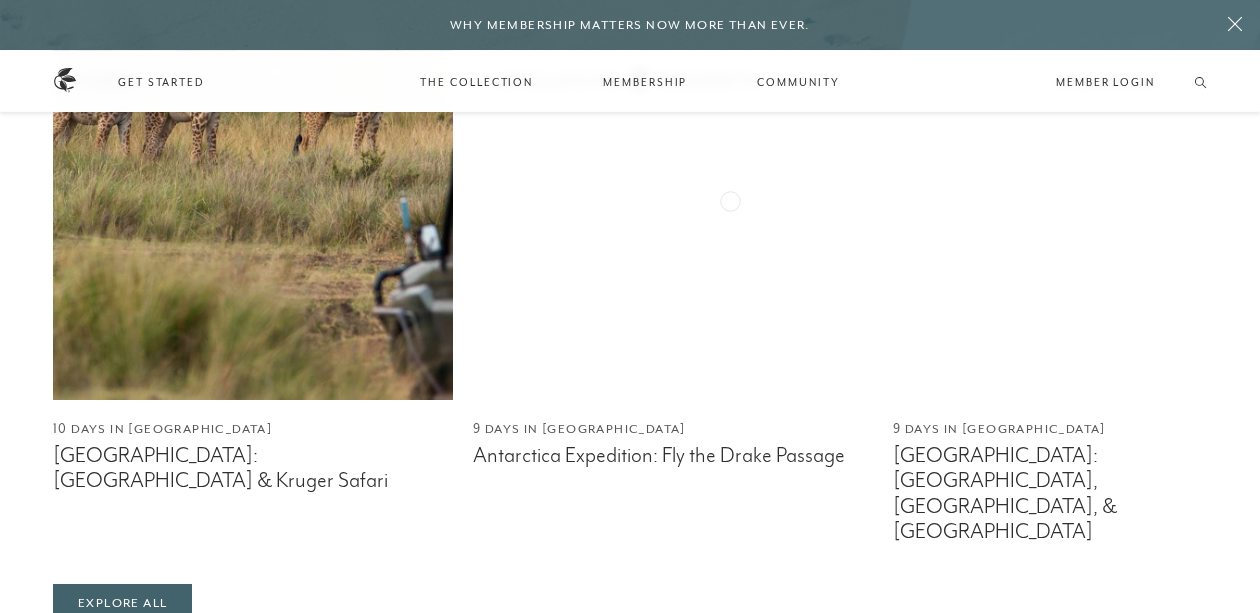 scroll, scrollTop: 1378, scrollLeft: 0, axis: vertical 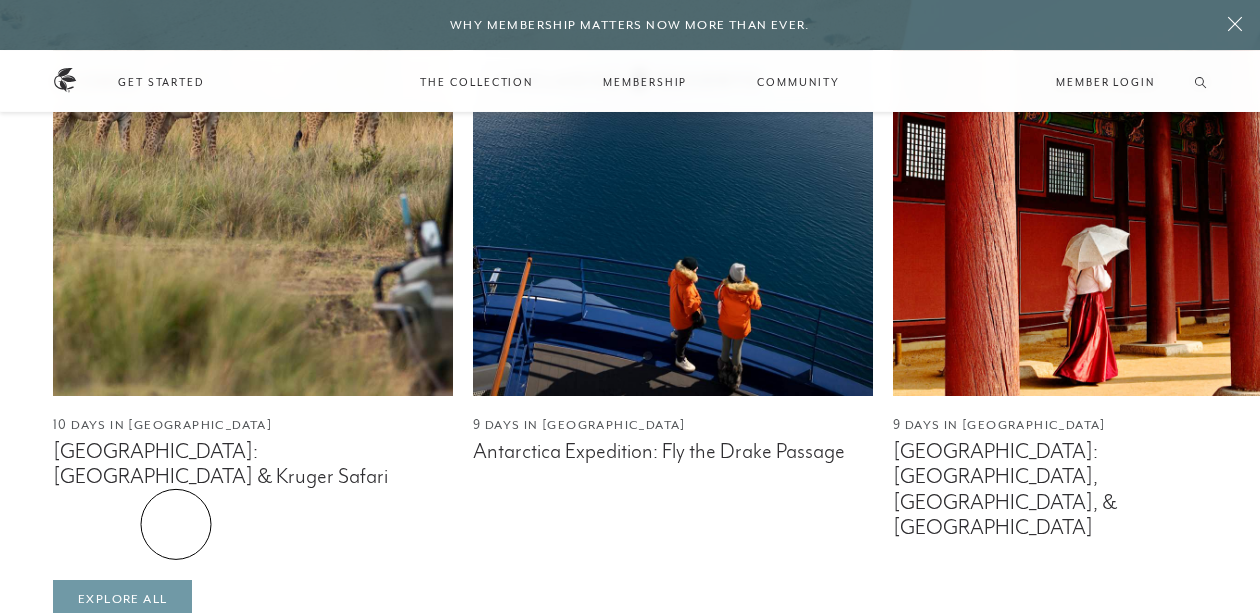 click on "Explore All" at bounding box center [122, 599] 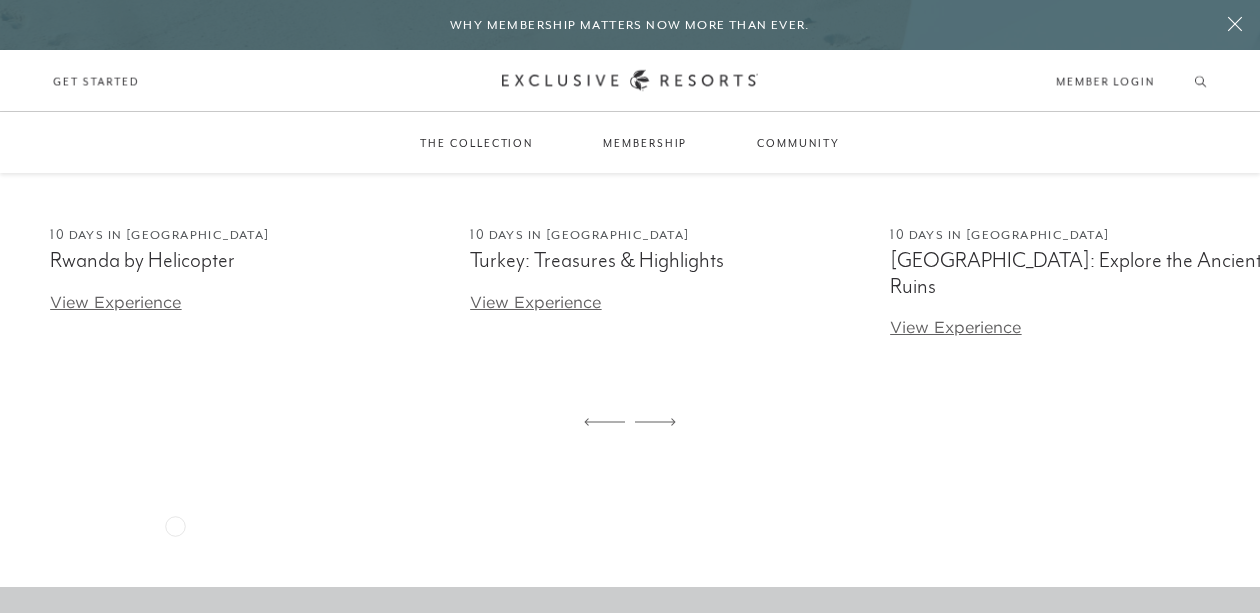 scroll, scrollTop: 3197, scrollLeft: 0, axis: vertical 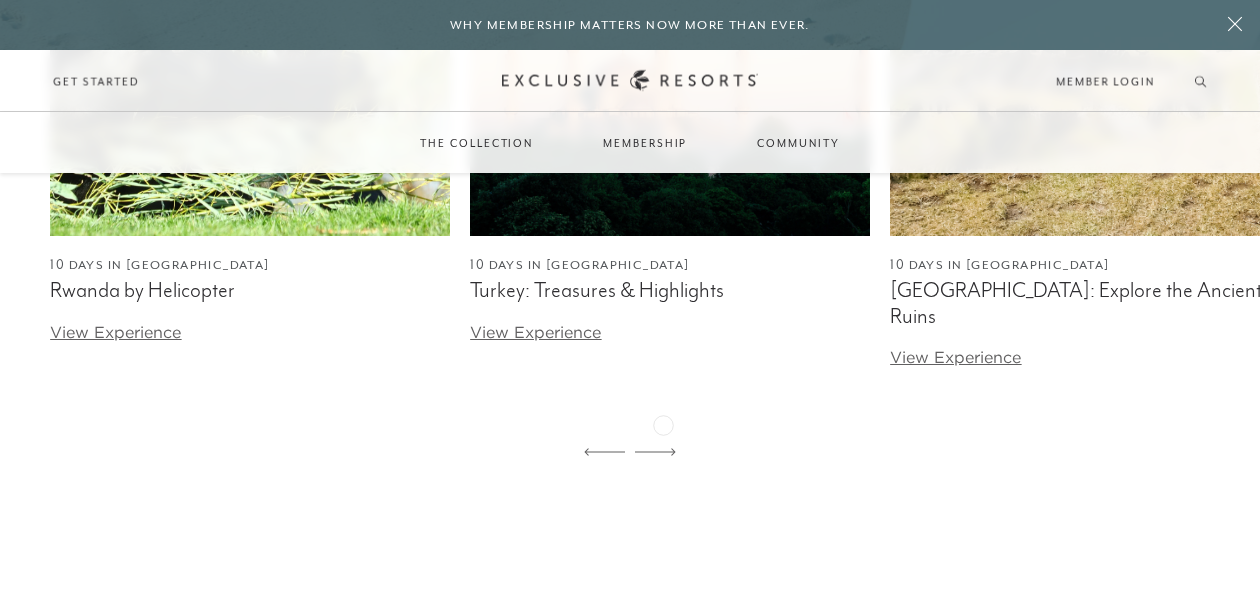 click 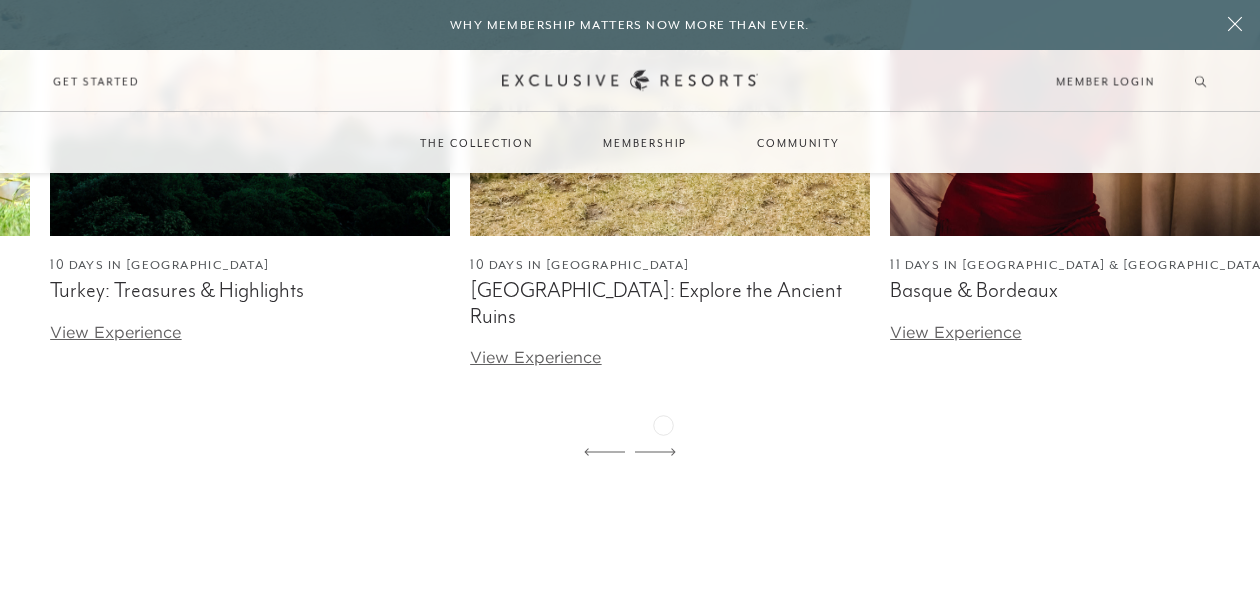 click 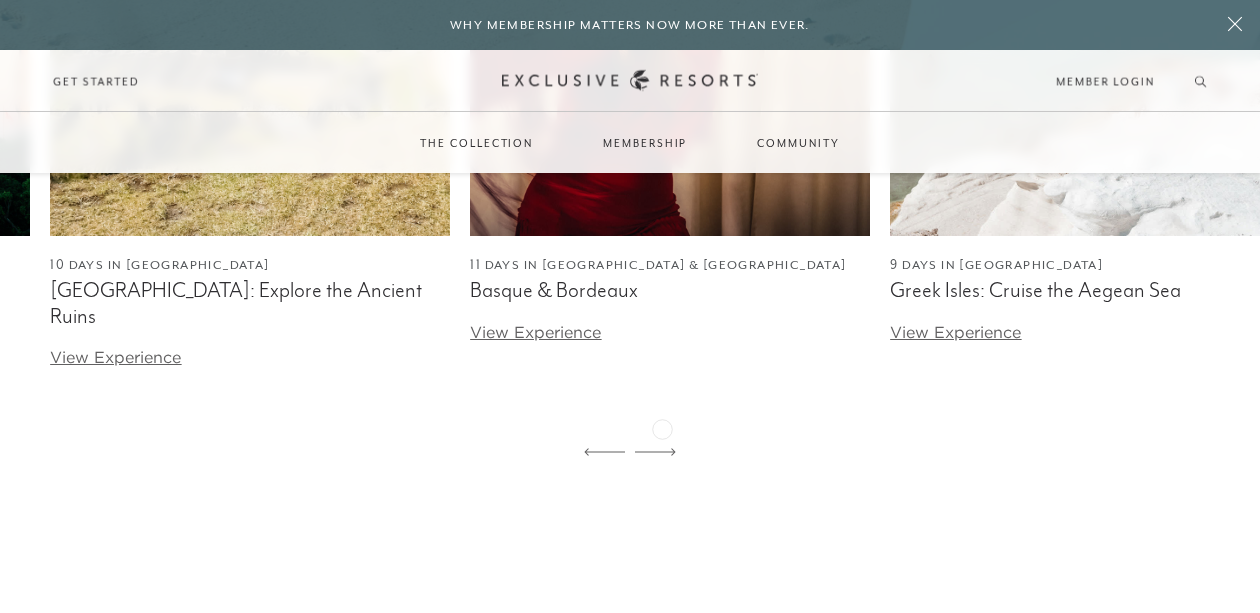 click 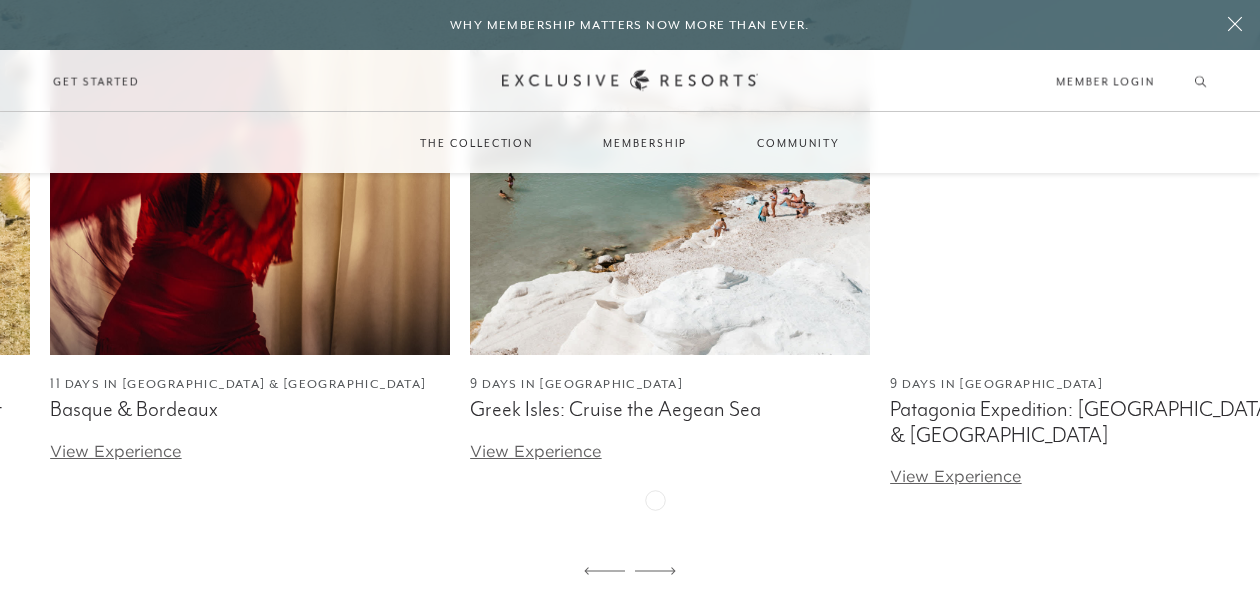 scroll, scrollTop: 3056, scrollLeft: 0, axis: vertical 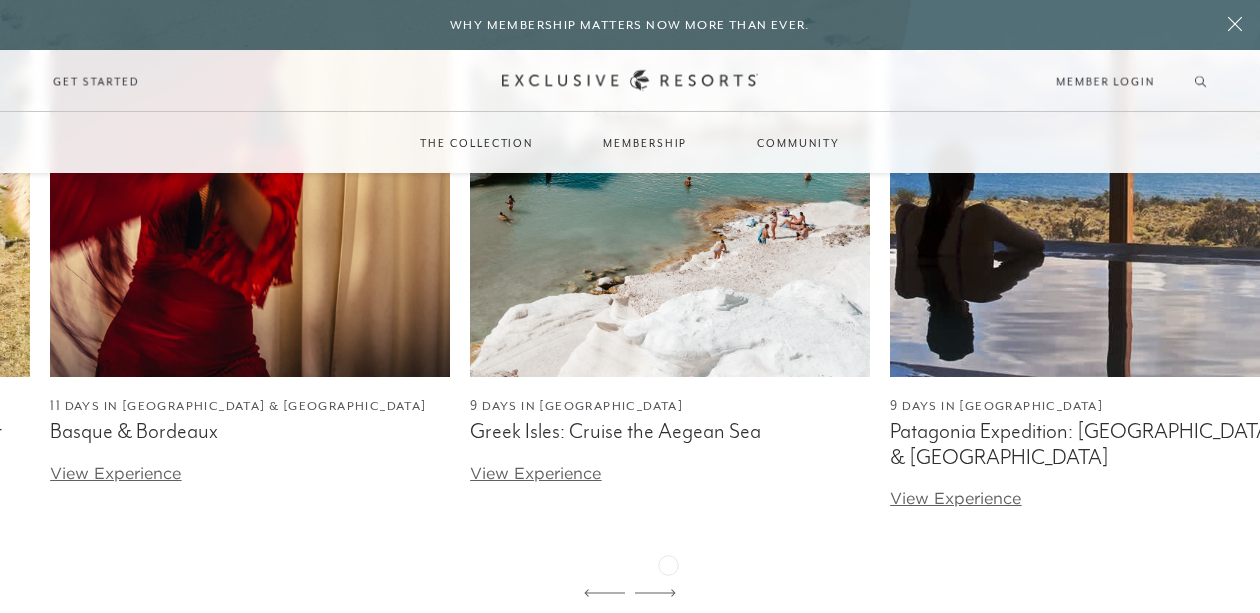 click 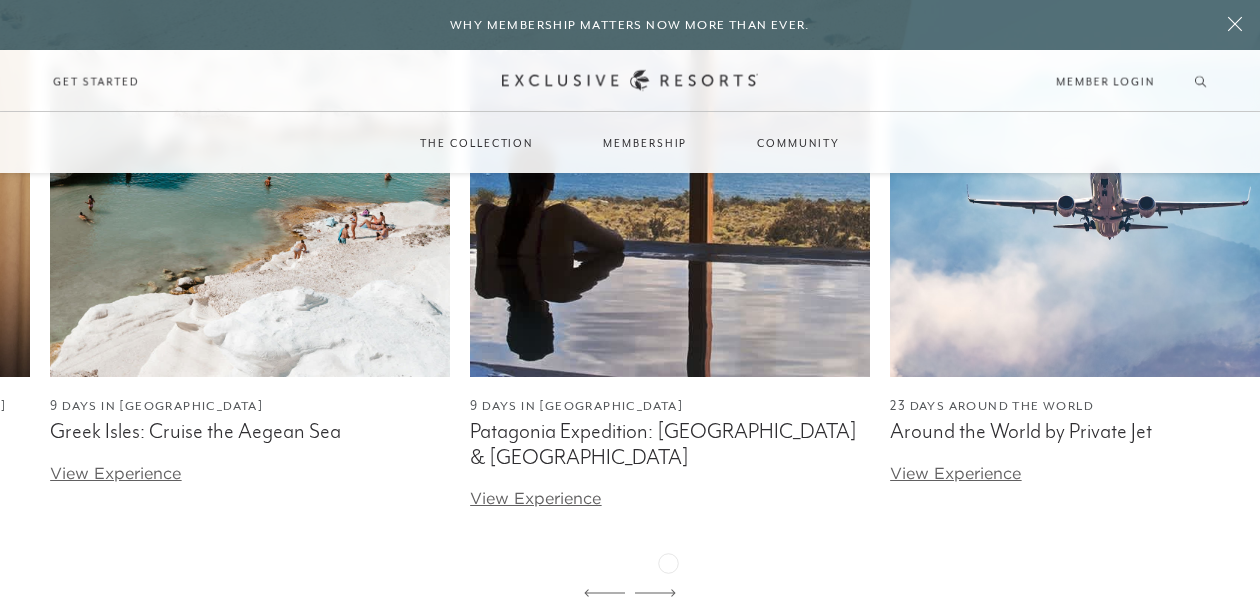 click at bounding box center (655, 594) 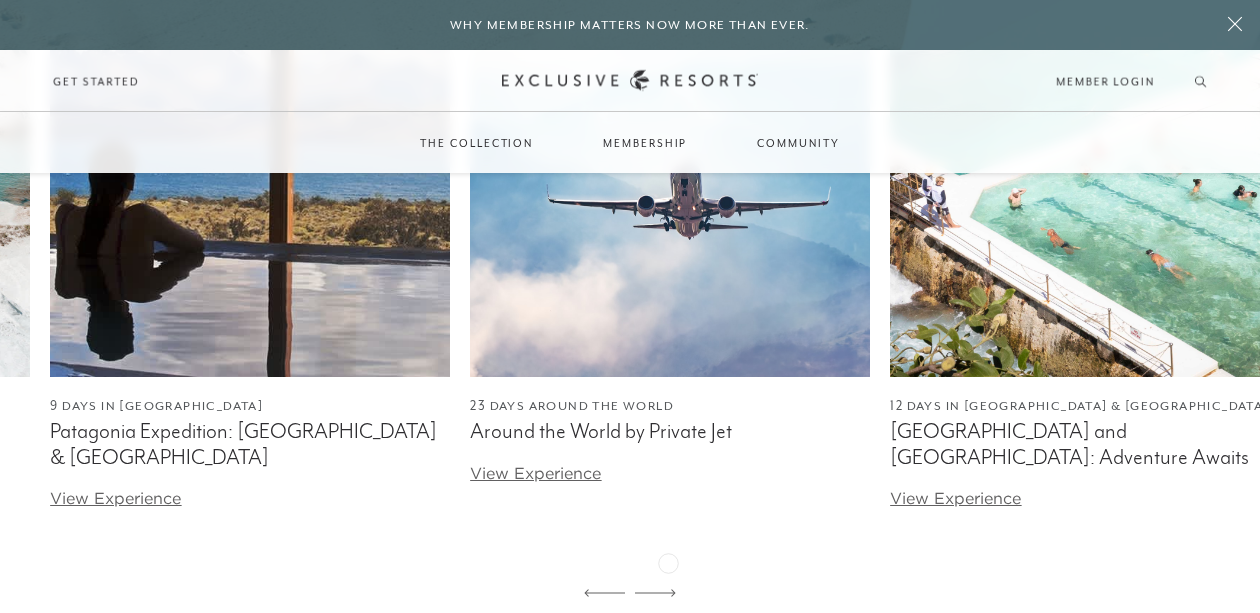 click at bounding box center [655, 594] 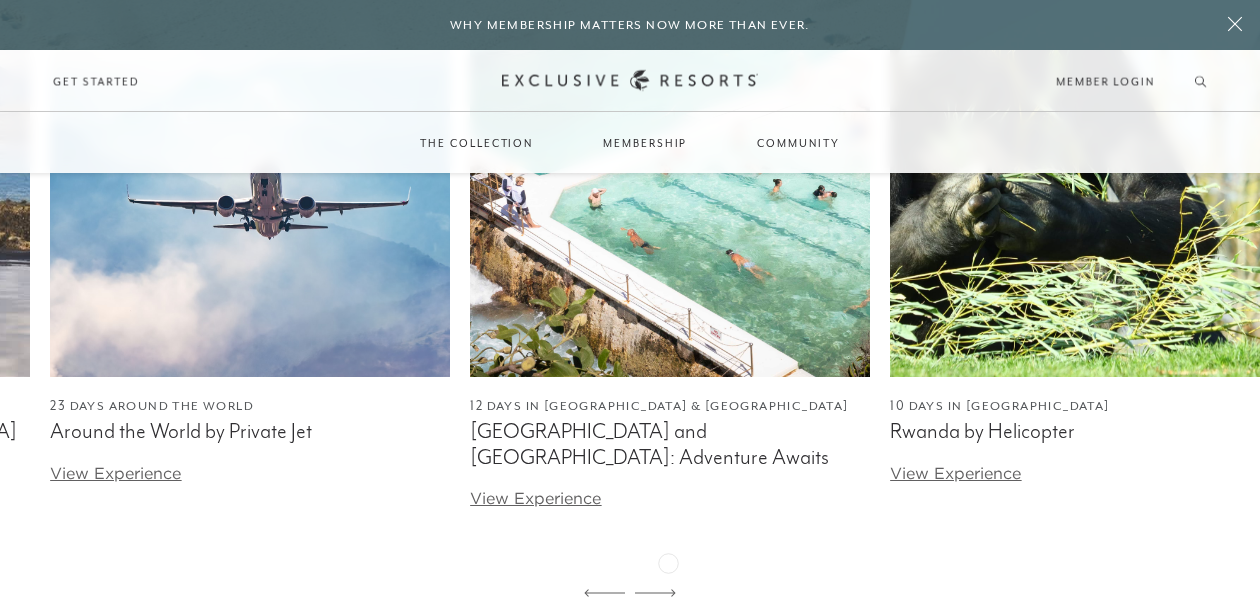 click at bounding box center [655, 594] 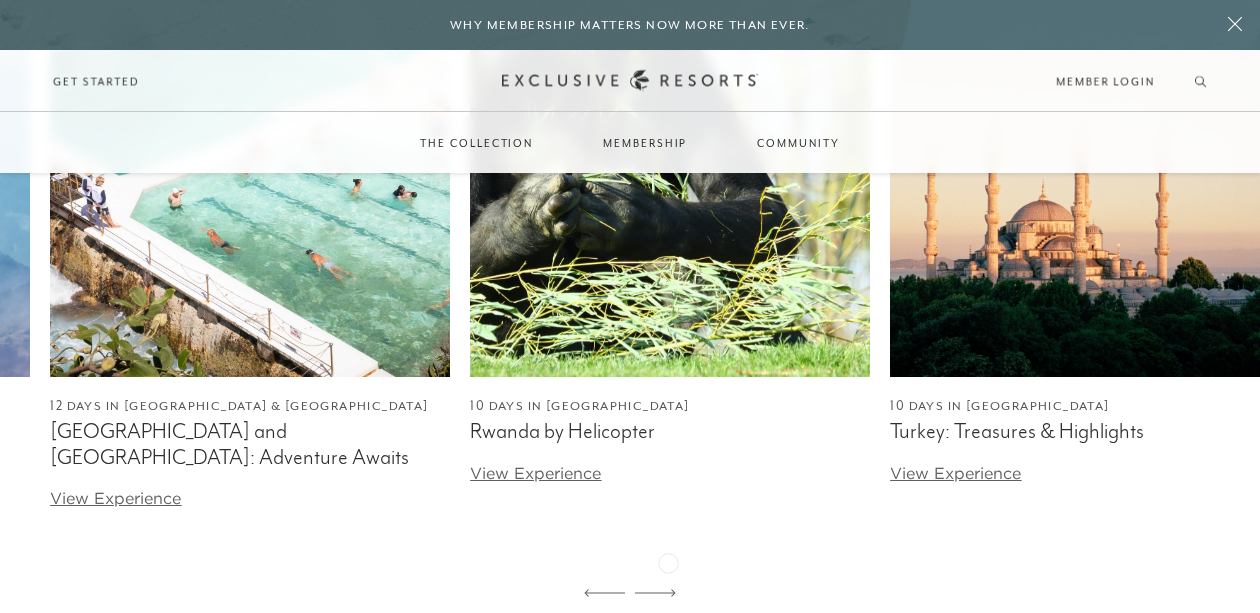 click at bounding box center (655, 594) 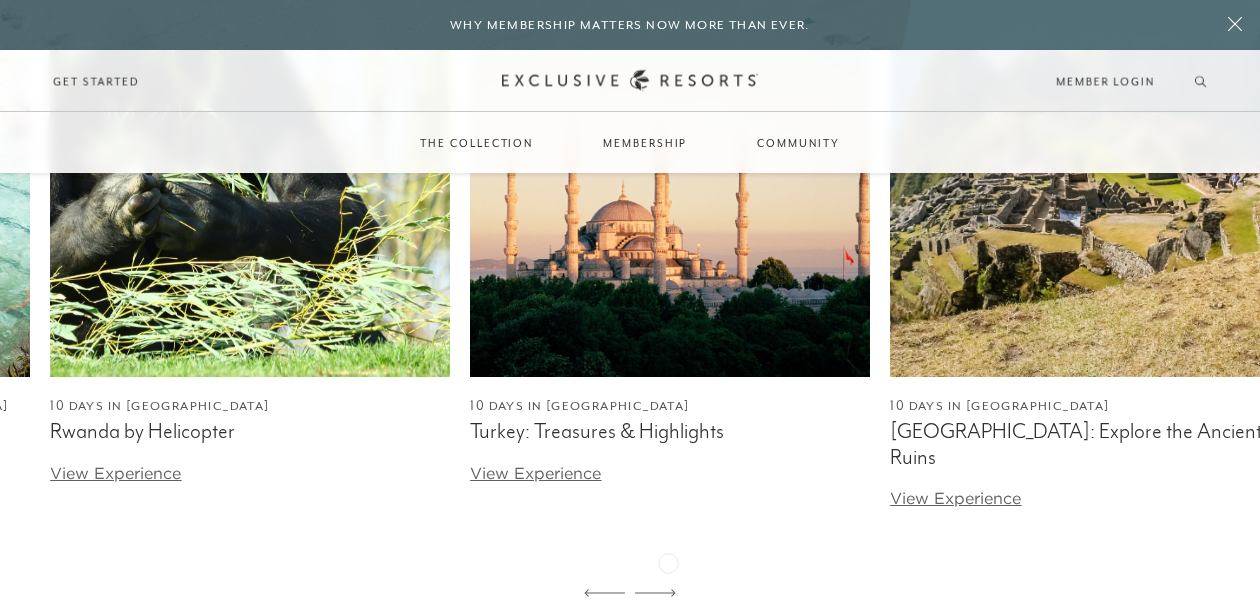 click at bounding box center [655, 594] 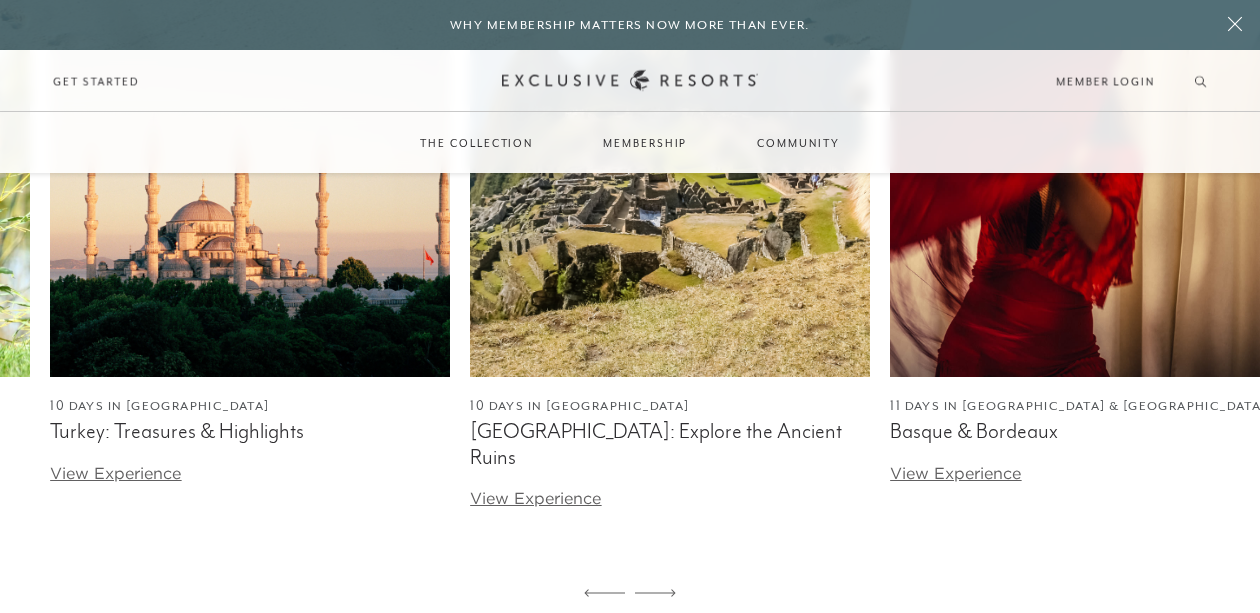 click at bounding box center (655, 594) 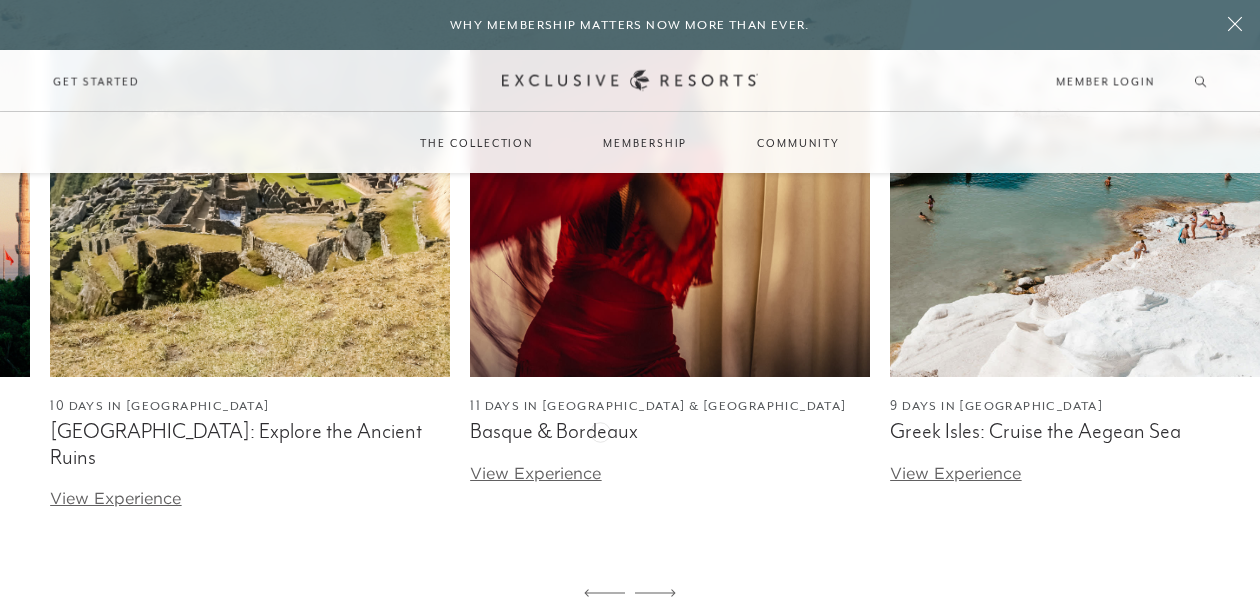 click on "Basque & Bordeaux" at bounding box center (670, 431) 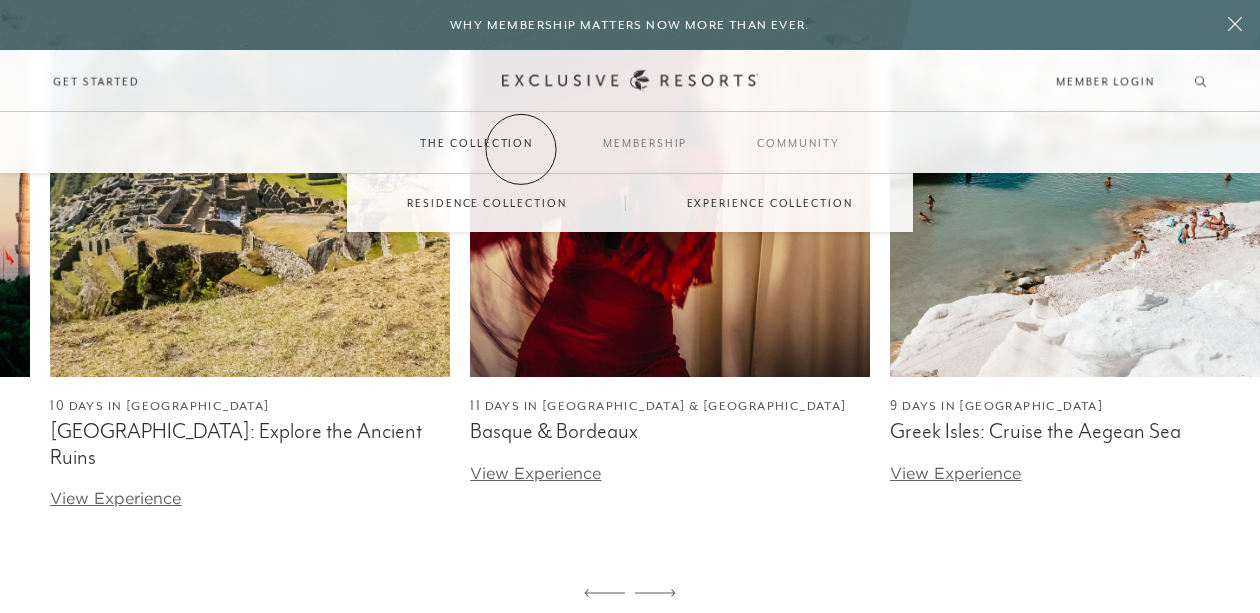 click on "The Collection" at bounding box center [476, 143] 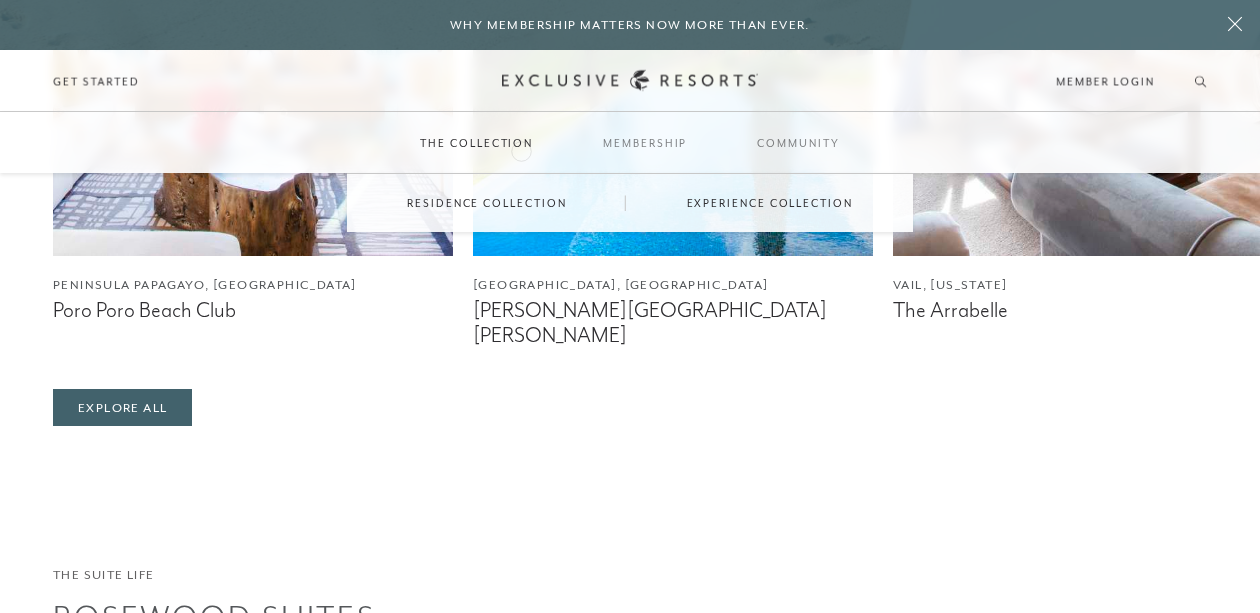 scroll, scrollTop: 0, scrollLeft: 0, axis: both 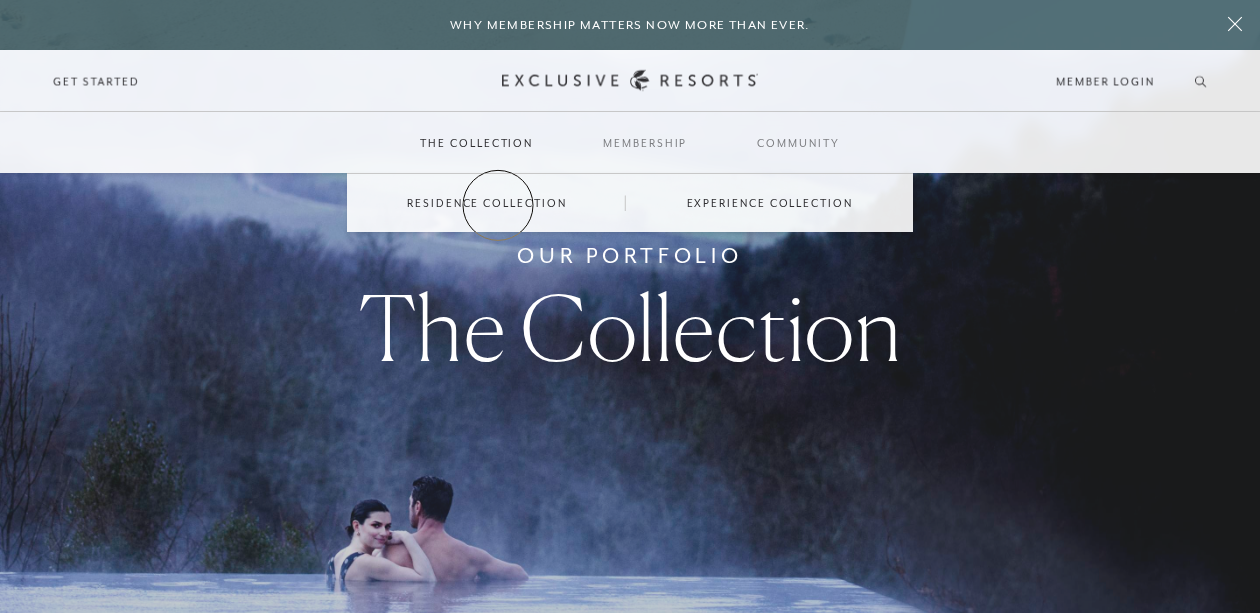 click on "Residence Collection" at bounding box center [486, 203] 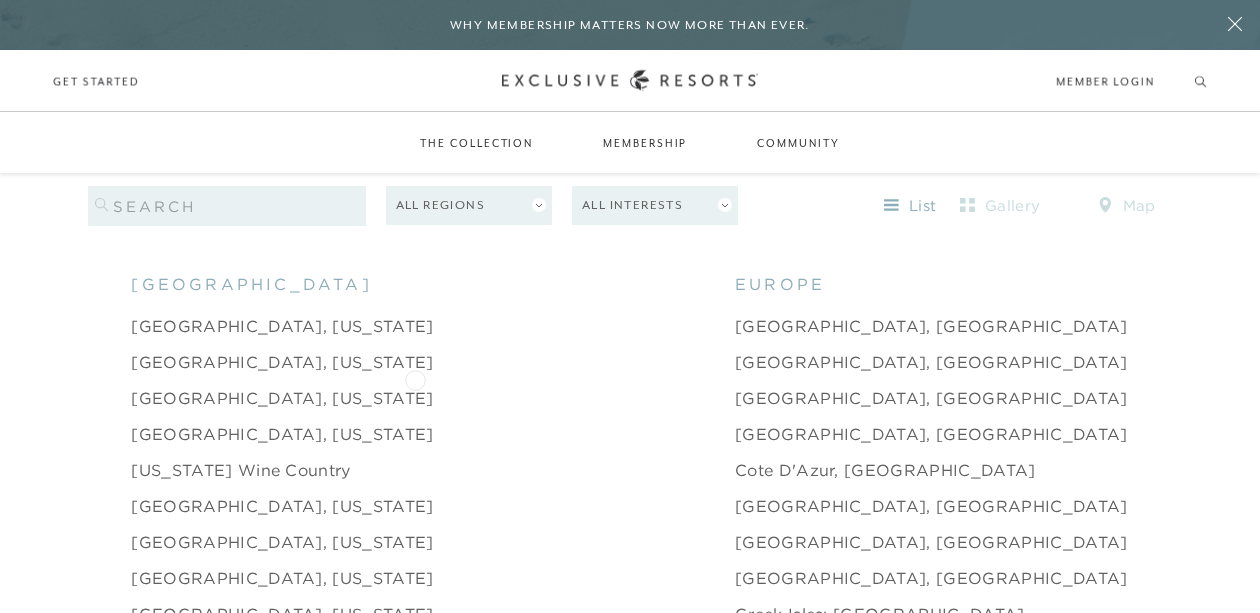 scroll, scrollTop: 1781, scrollLeft: 0, axis: vertical 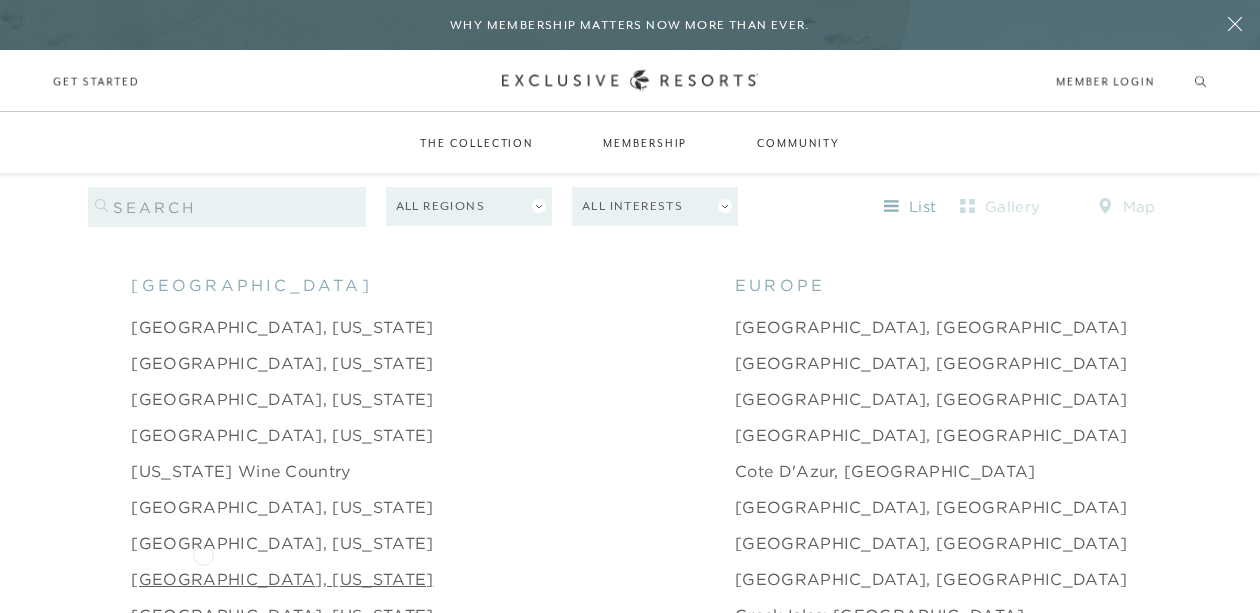 click on "Dallas, Texas" at bounding box center [282, 579] 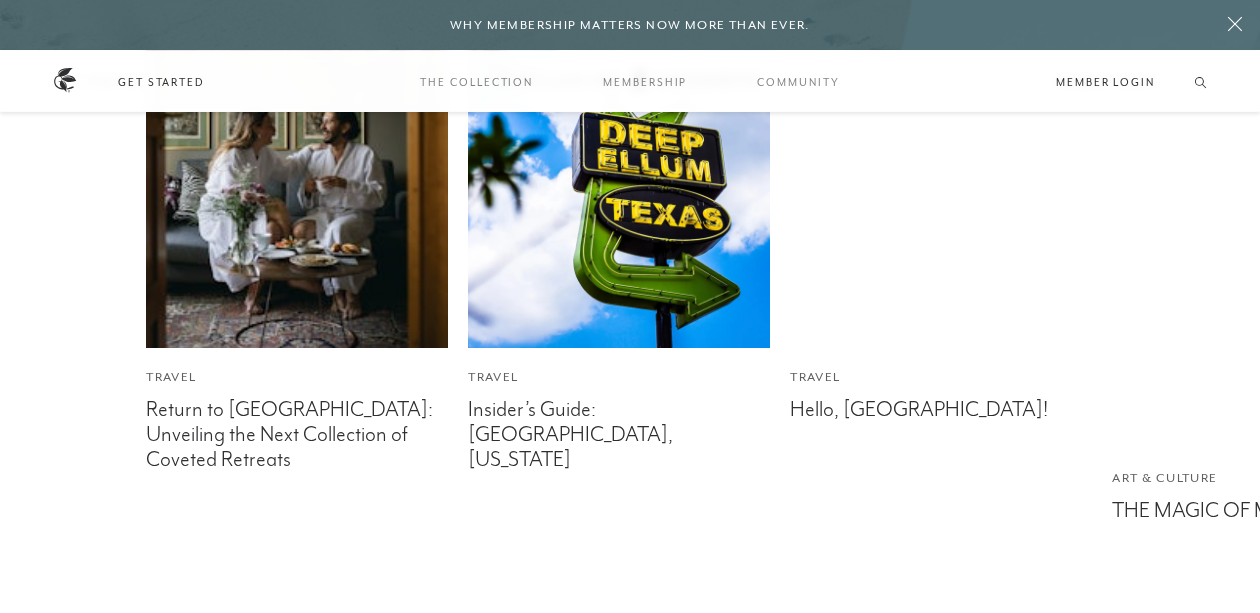scroll, scrollTop: 4177, scrollLeft: 0, axis: vertical 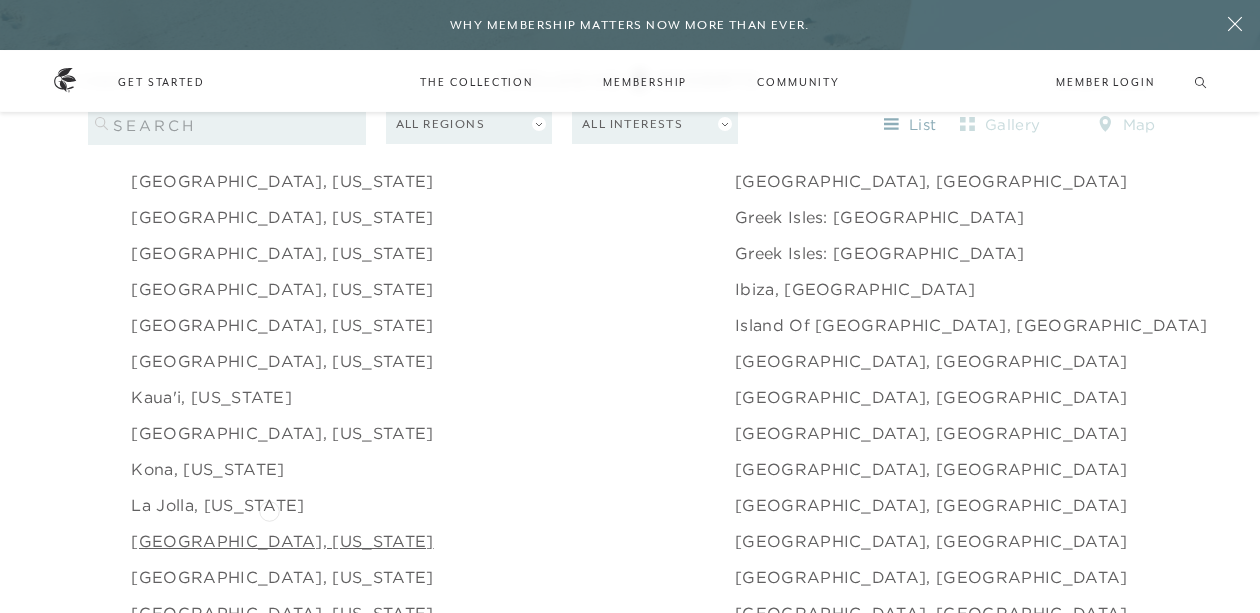 click on "[GEOGRAPHIC_DATA], [US_STATE]" at bounding box center (282, 541) 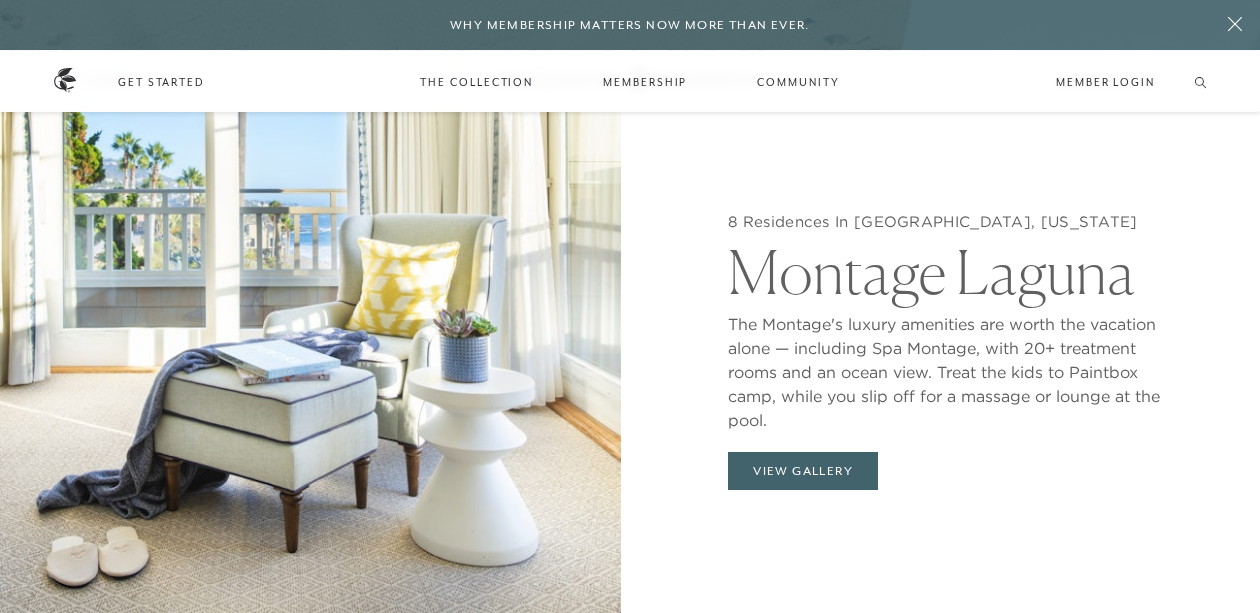 scroll, scrollTop: 1580, scrollLeft: 0, axis: vertical 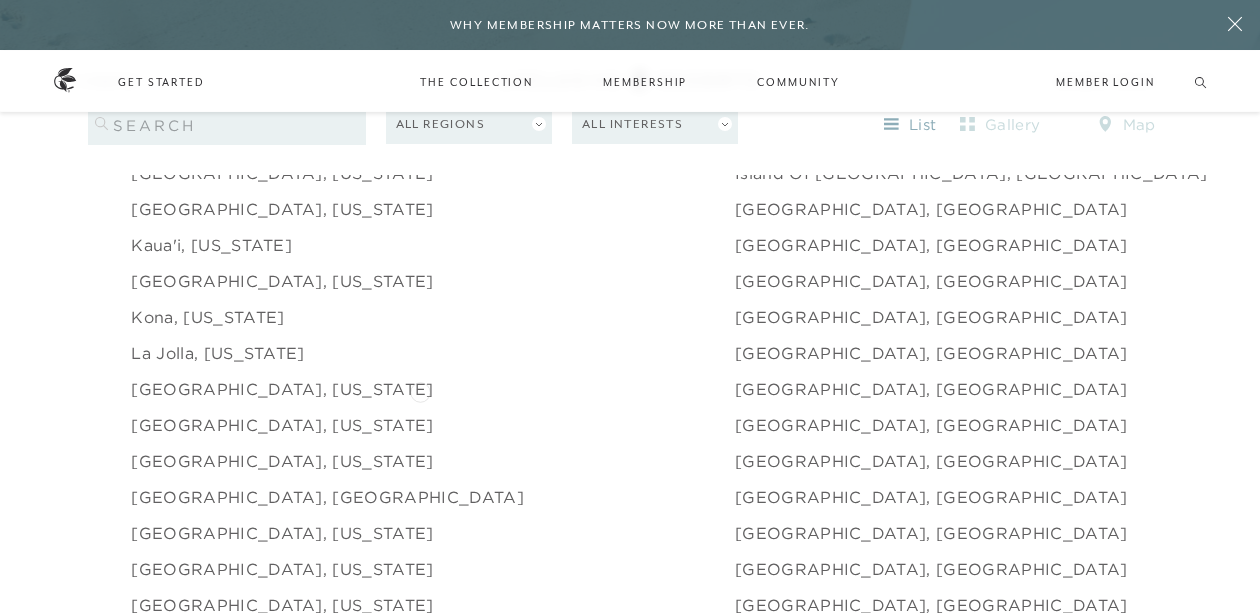 click on "Lake Tahoe, California" 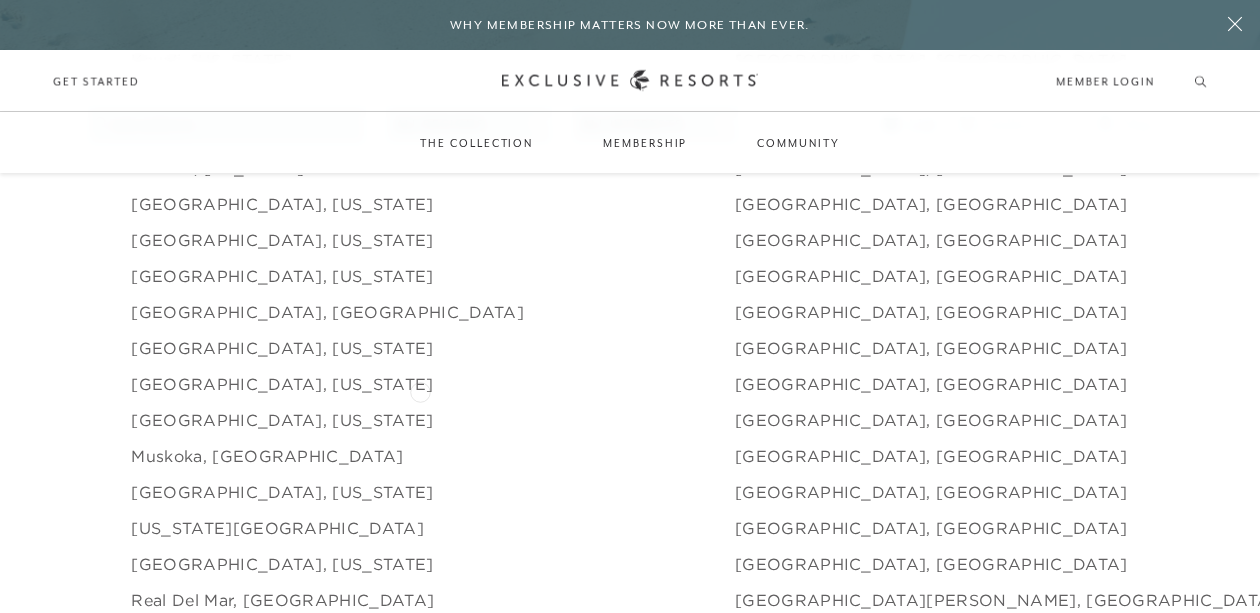 scroll, scrollTop: 2514, scrollLeft: 0, axis: vertical 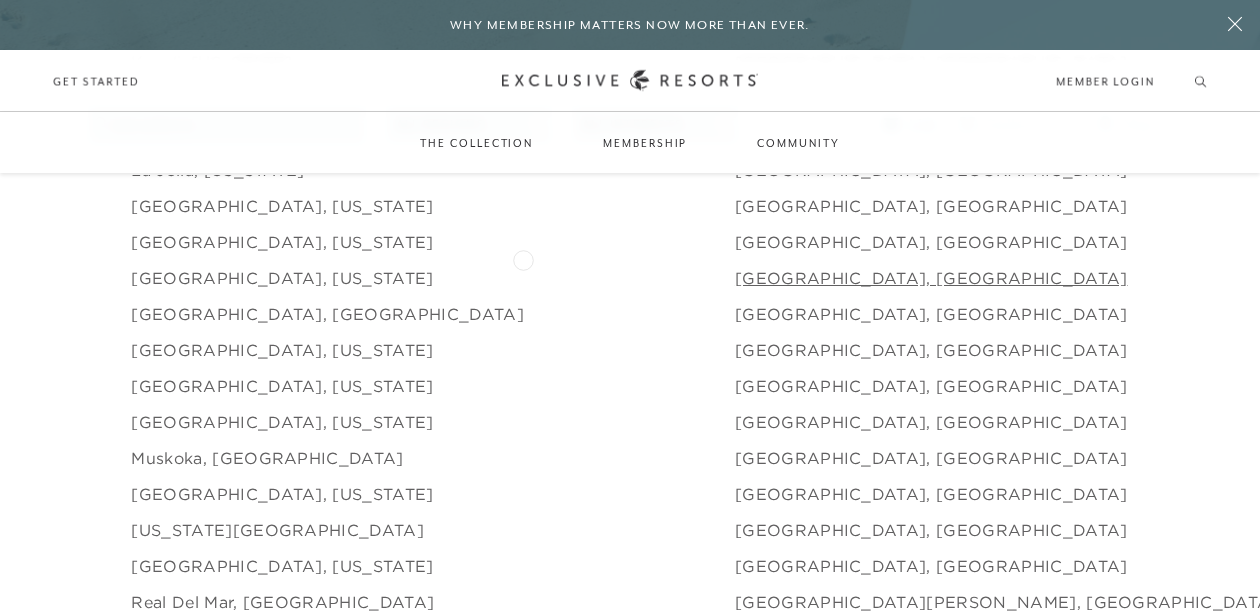 click on "[GEOGRAPHIC_DATA], [GEOGRAPHIC_DATA]" at bounding box center (931, 278) 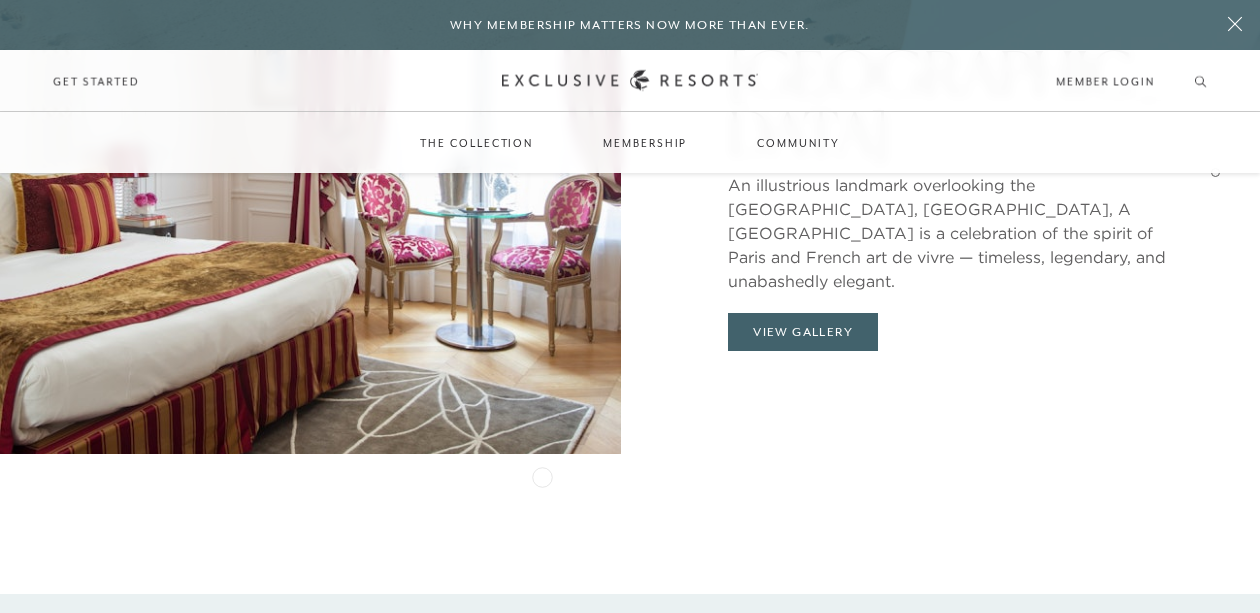 scroll, scrollTop: 3592, scrollLeft: 0, axis: vertical 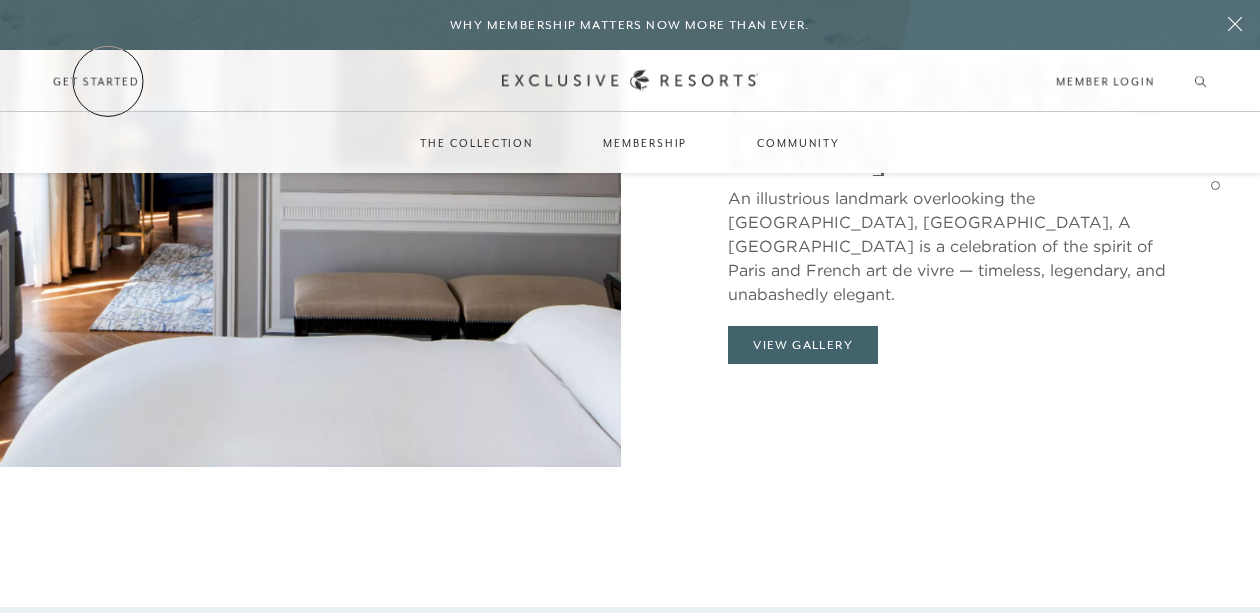click on "Get Started" at bounding box center [96, 81] 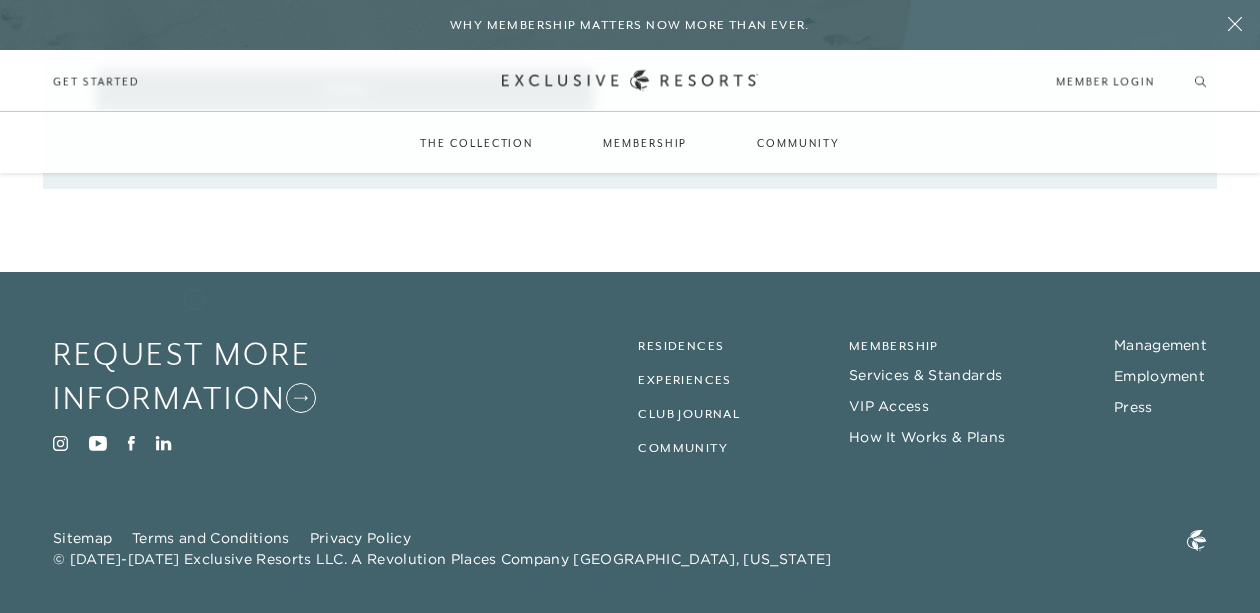 scroll, scrollTop: 690, scrollLeft: 0, axis: vertical 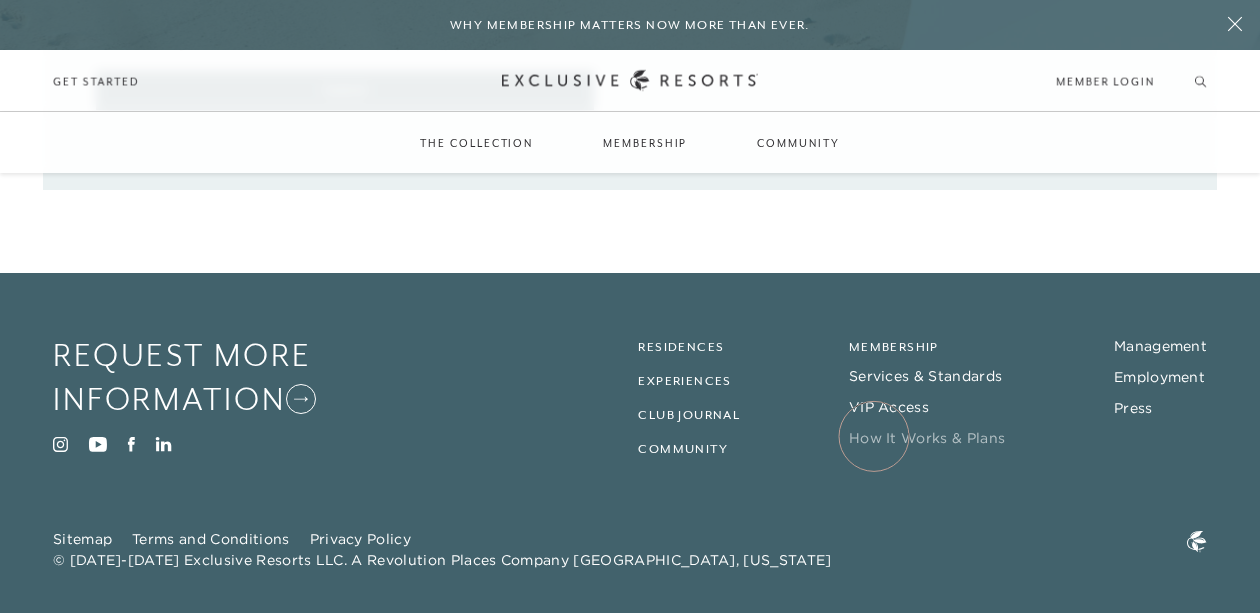 click on "How It Works & Plans" at bounding box center (927, 438) 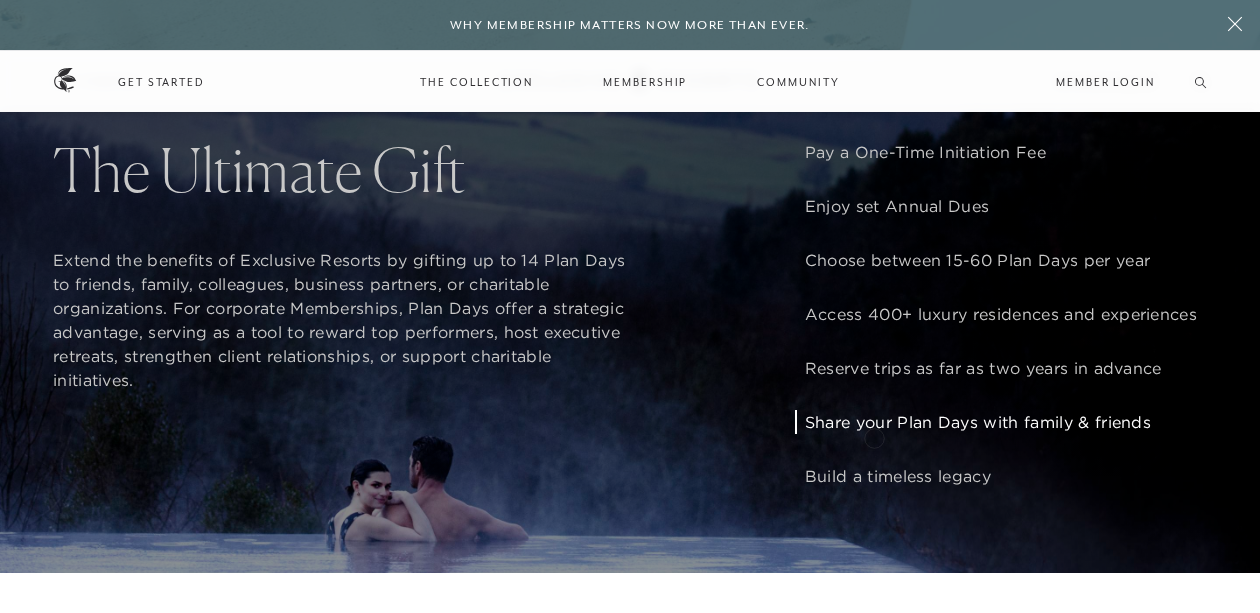 scroll, scrollTop: 1384, scrollLeft: 0, axis: vertical 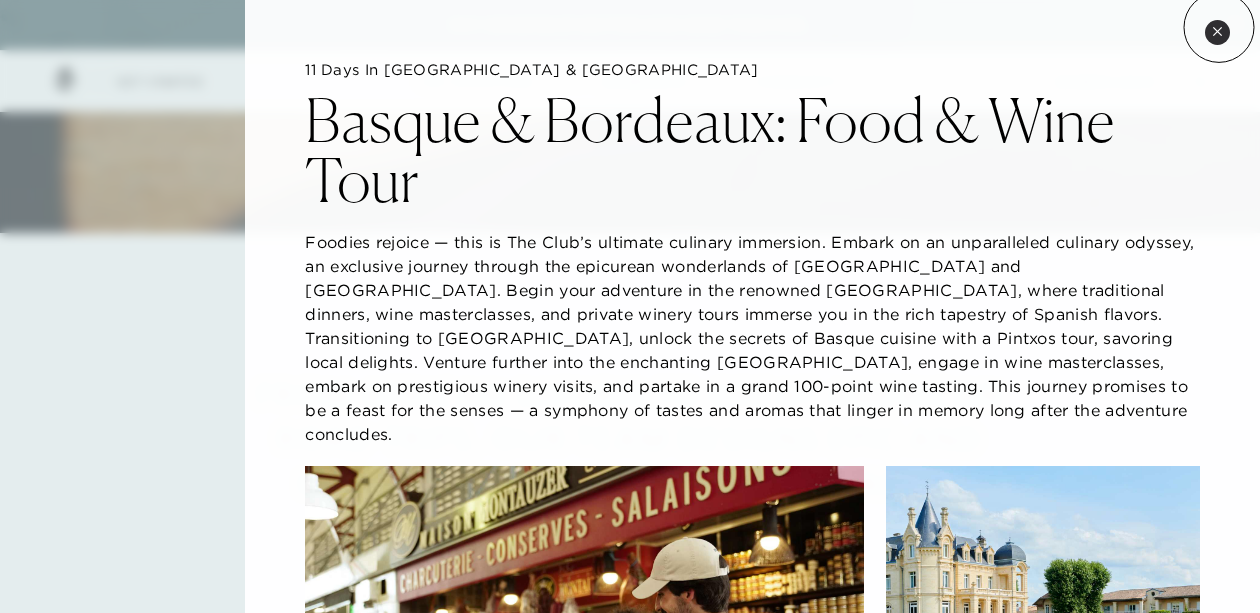 click 